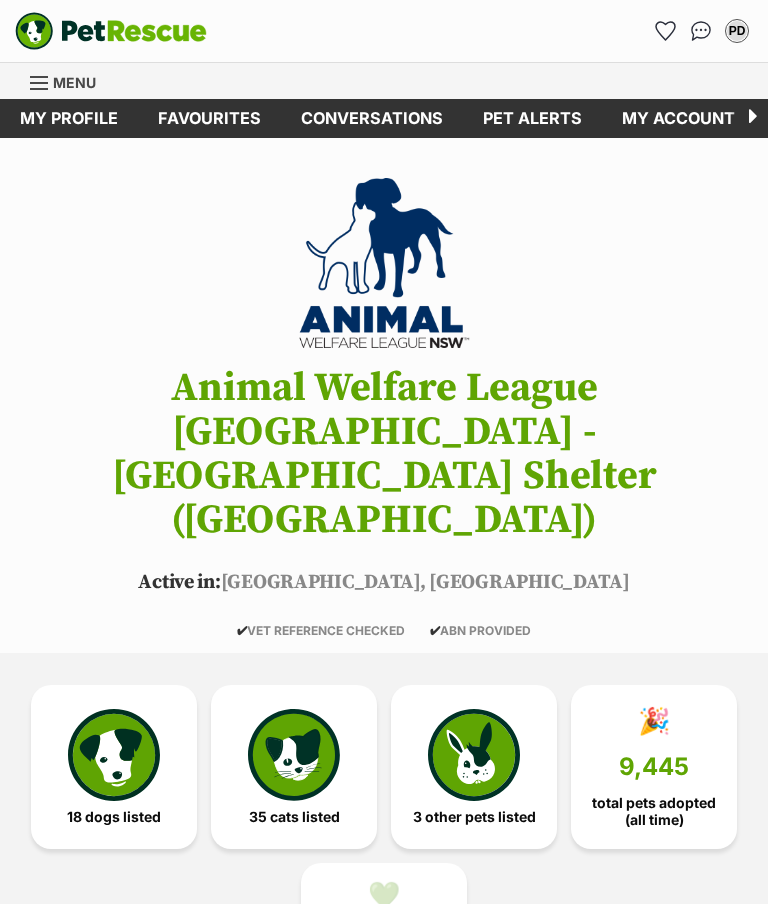 scroll, scrollTop: 0, scrollLeft: 0, axis: both 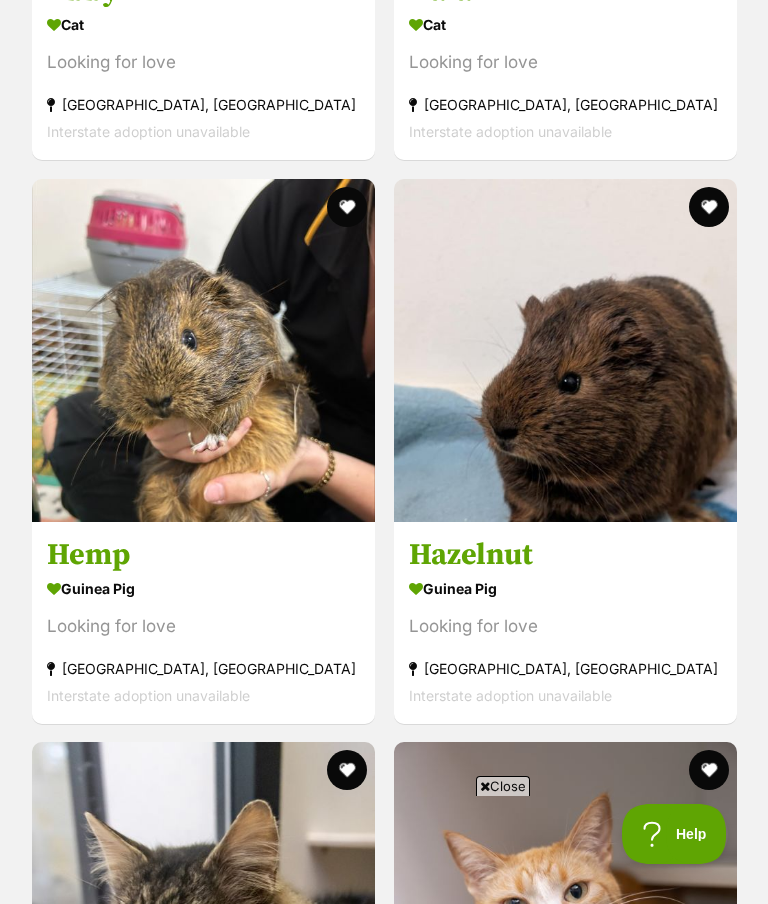 click on "Hemp" at bounding box center [203, 554] 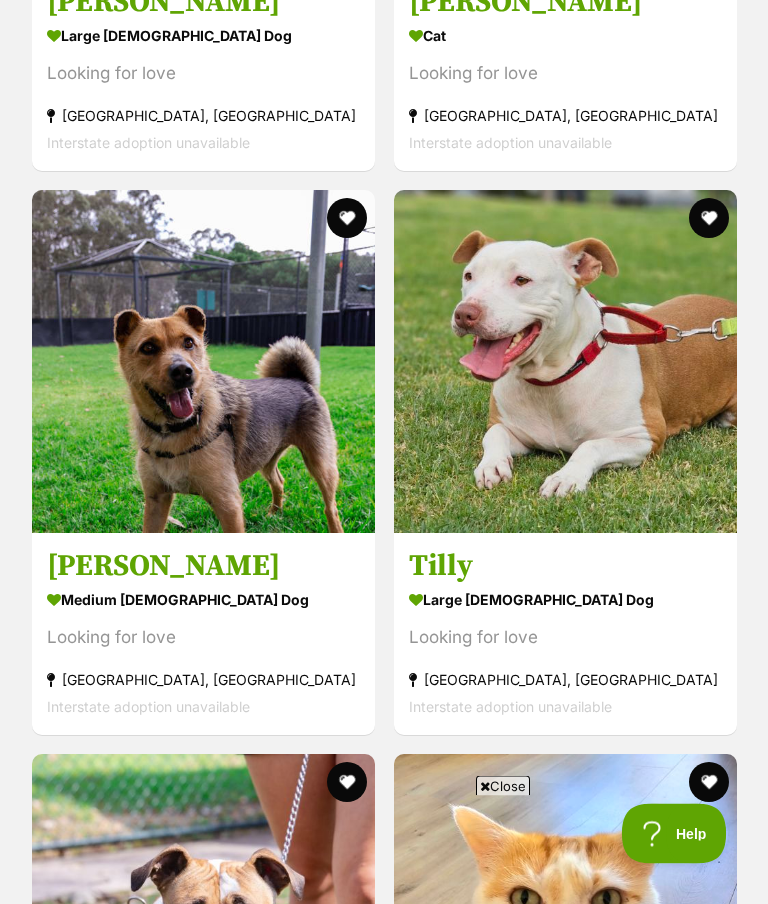scroll, scrollTop: 16511, scrollLeft: 0, axis: vertical 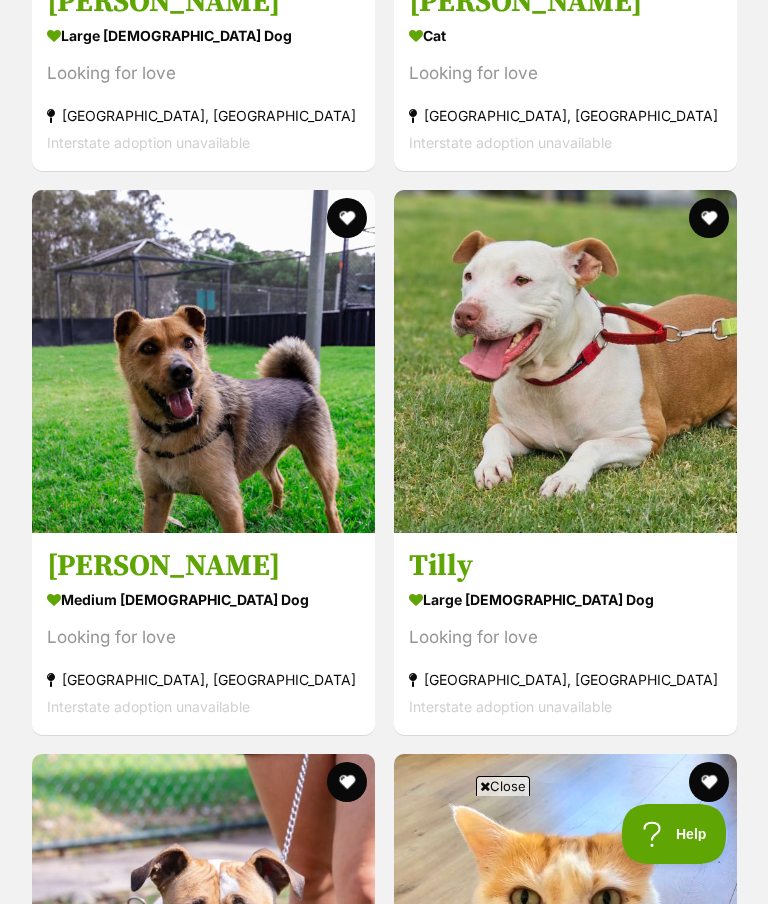 click on "Hazel" at bounding box center (203, 566) 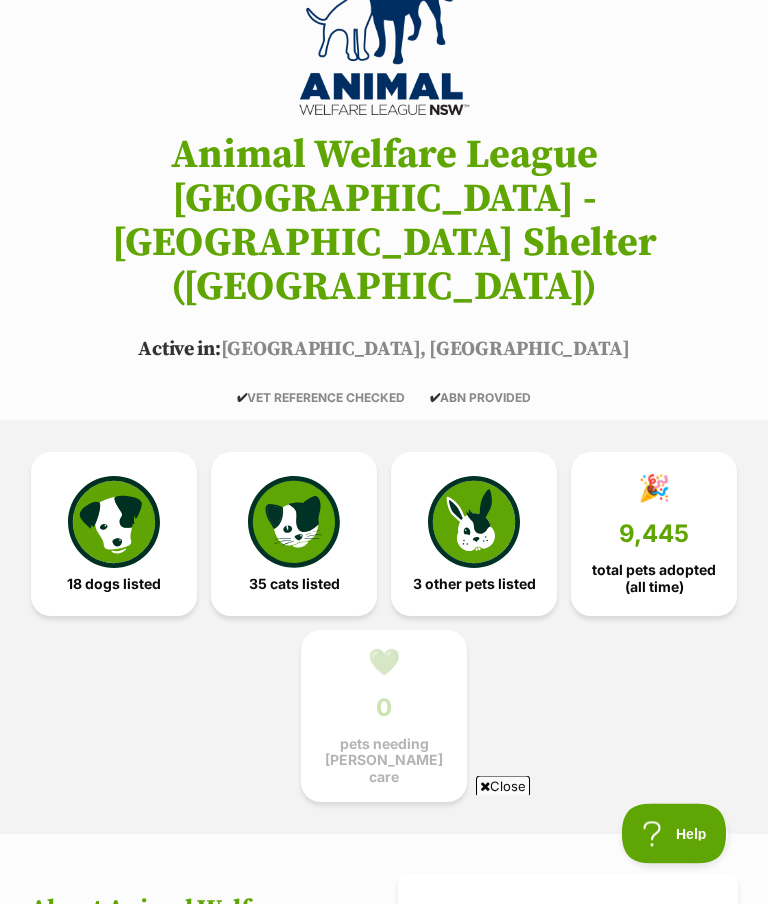 scroll, scrollTop: 0, scrollLeft: 0, axis: both 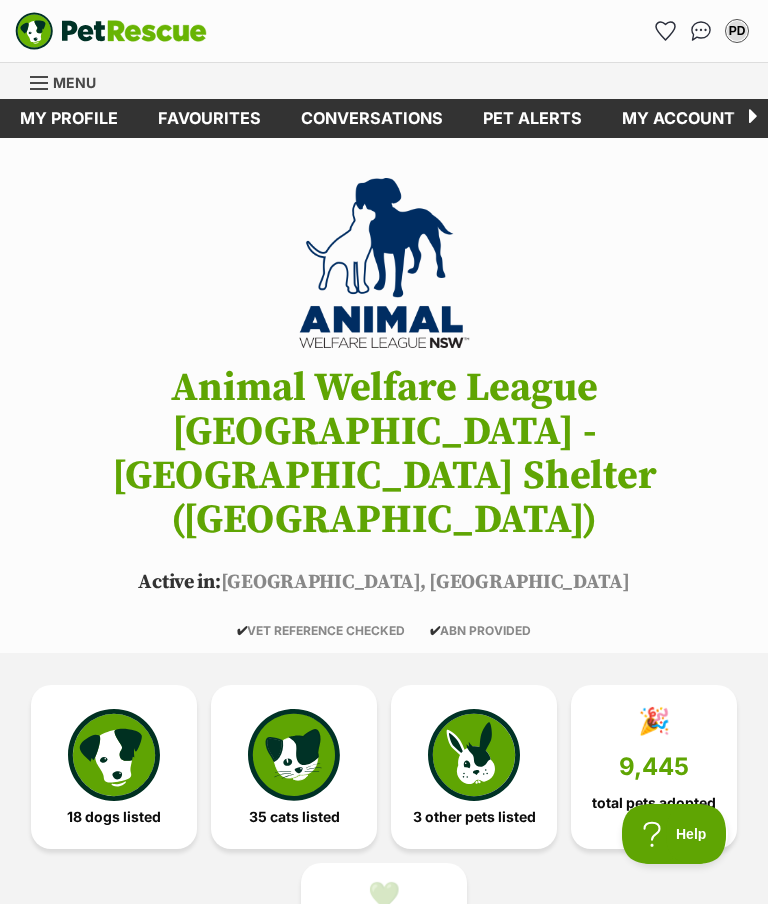 click on "Menu" at bounding box center (74, 82) 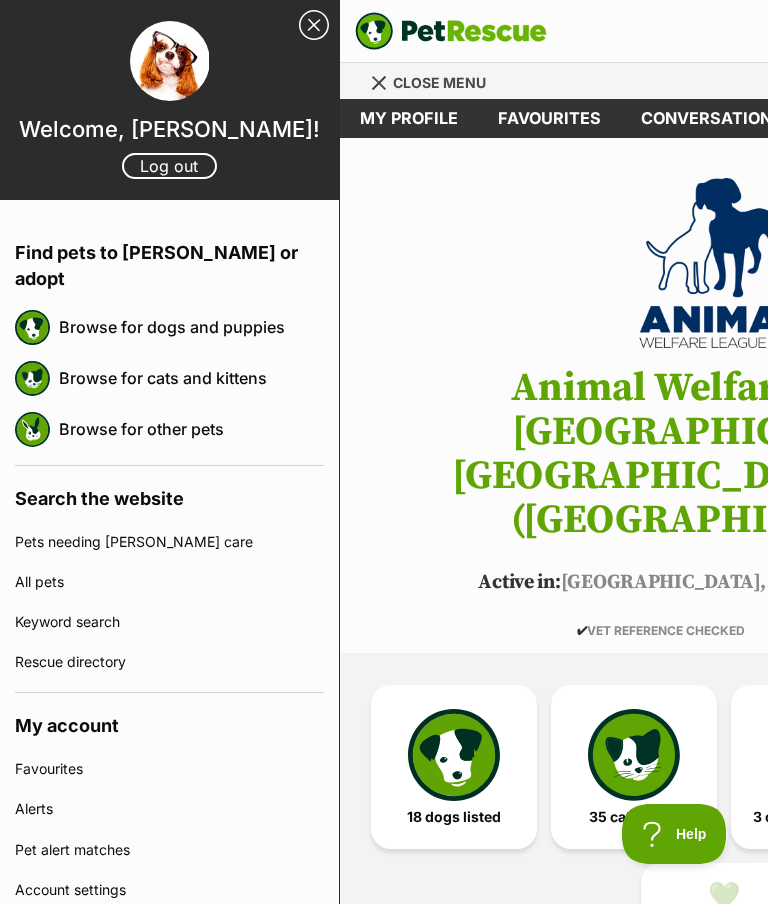 click on "Browse for cats and kittens" at bounding box center (191, 378) 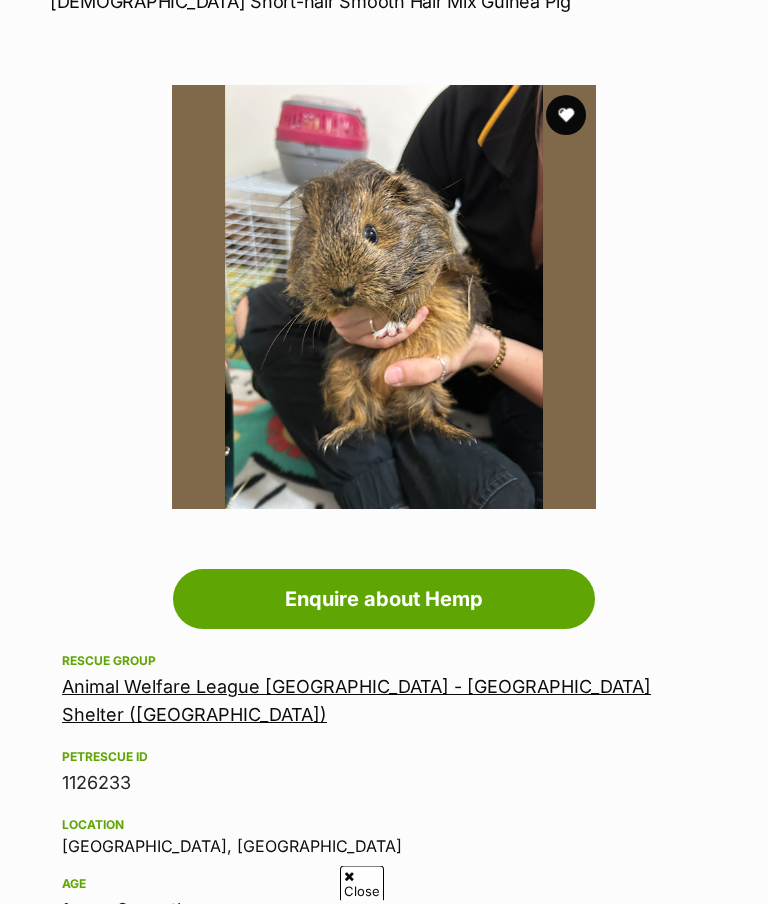scroll, scrollTop: 393, scrollLeft: 0, axis: vertical 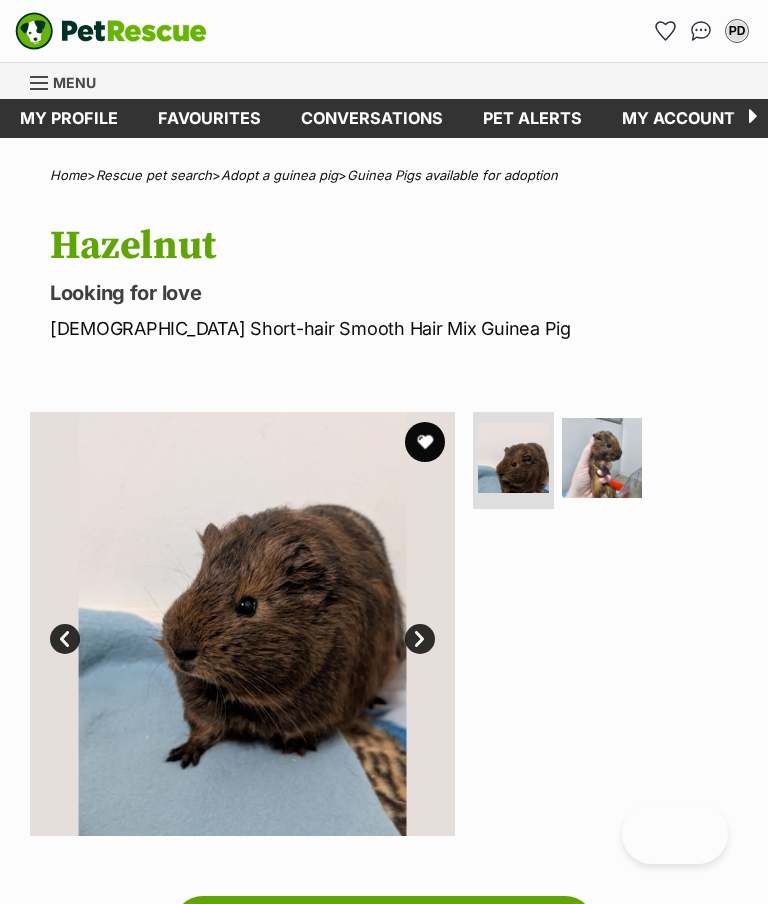 click at bounding box center (602, 458) 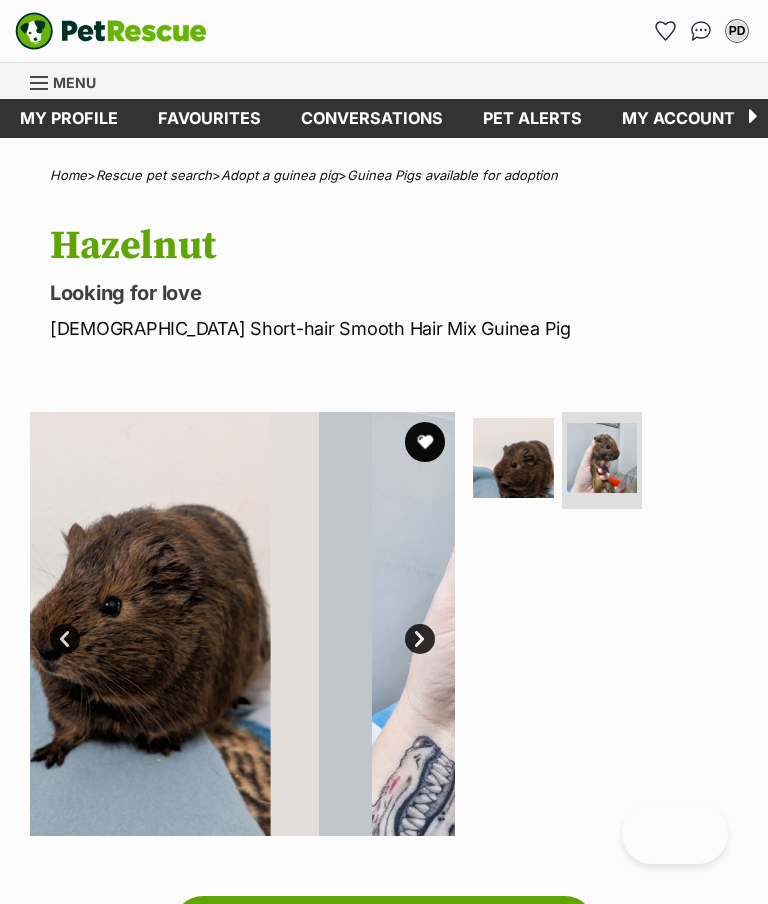 scroll, scrollTop: 0, scrollLeft: 0, axis: both 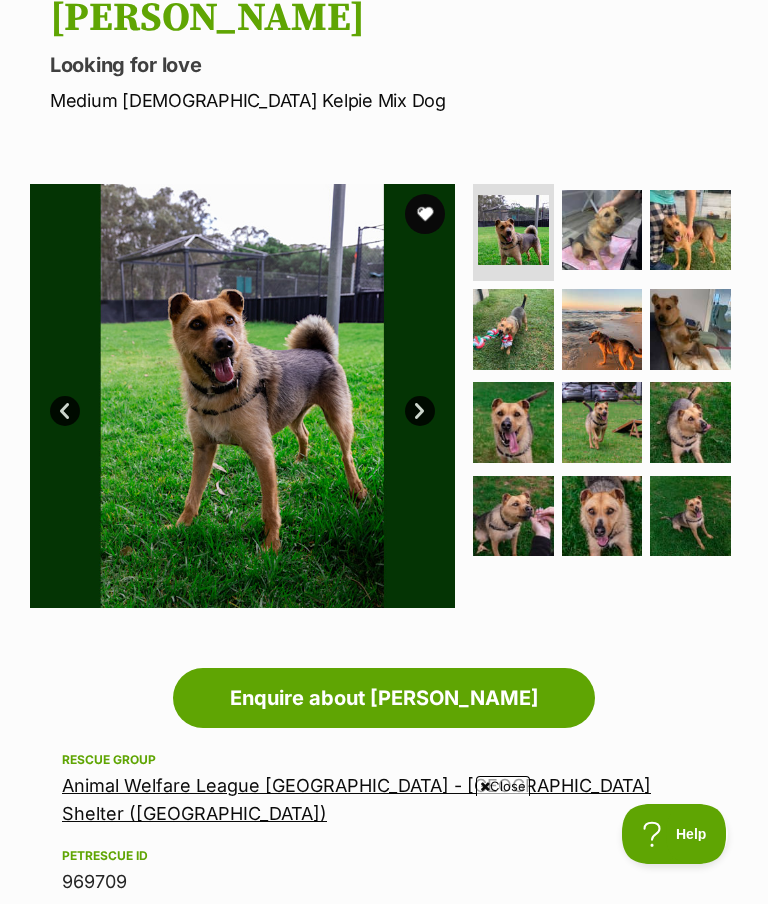 click at bounding box center [602, 516] 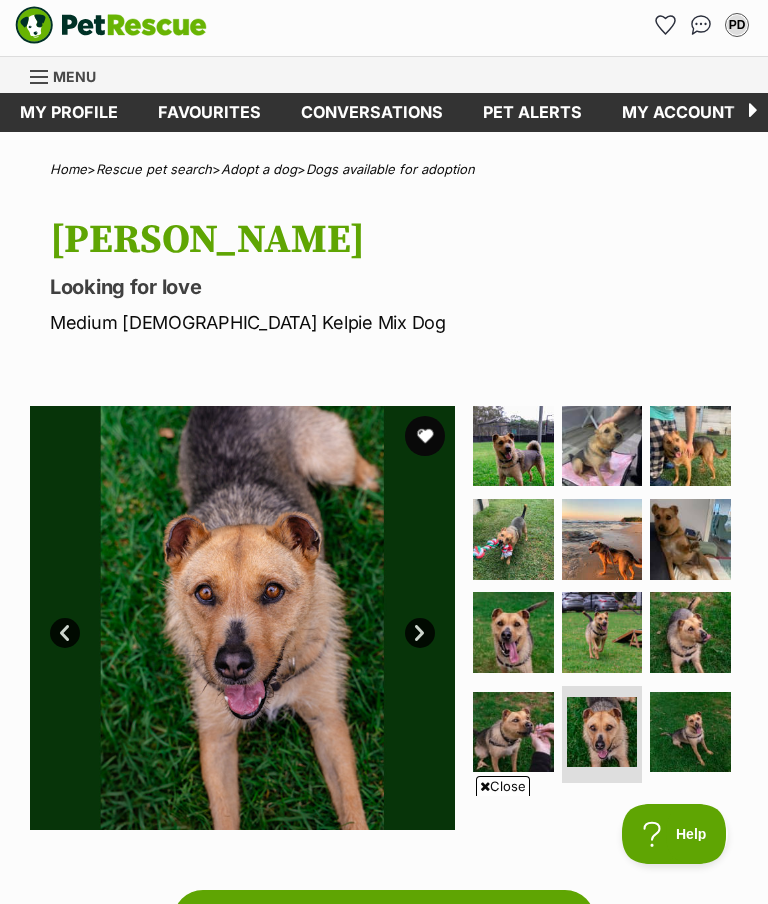 scroll, scrollTop: 0, scrollLeft: 0, axis: both 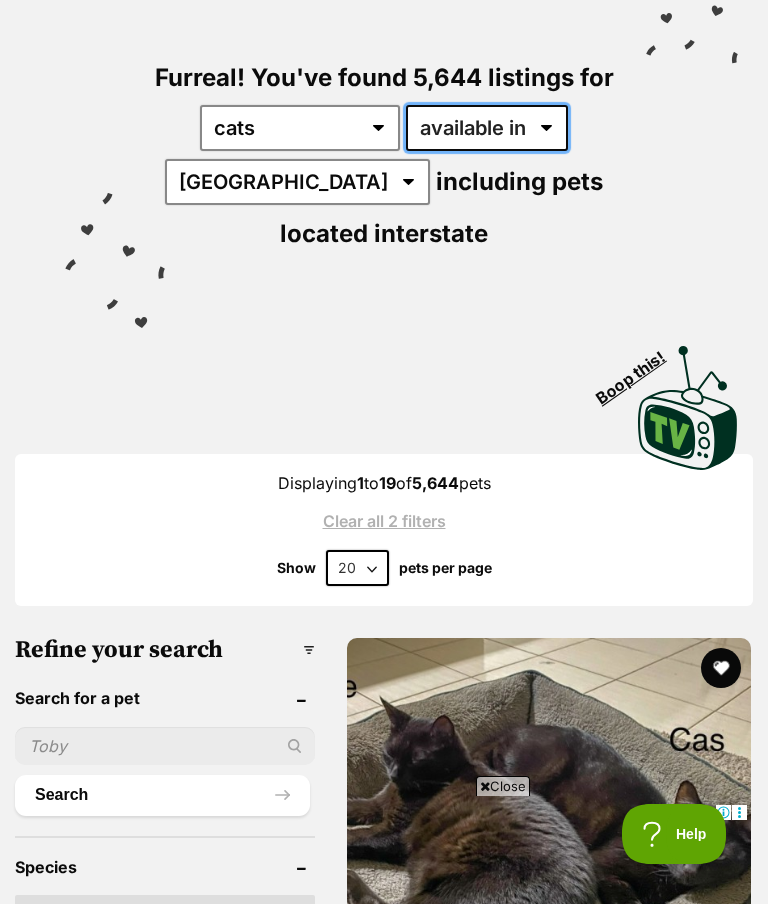 click on "available in
located in" at bounding box center [487, 128] 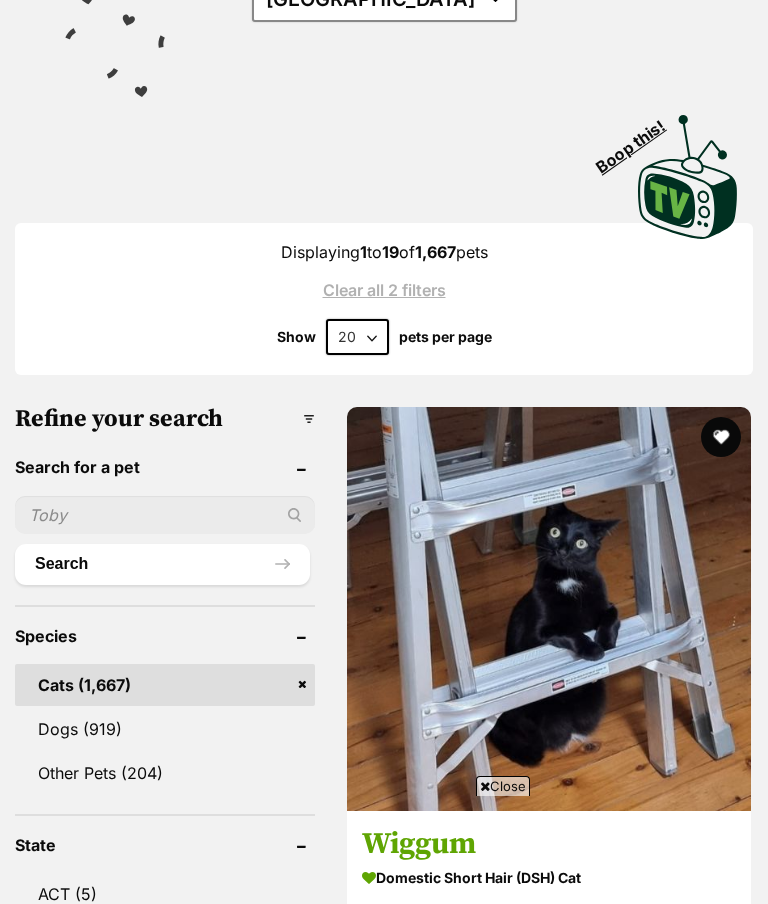 scroll, scrollTop: 587, scrollLeft: 0, axis: vertical 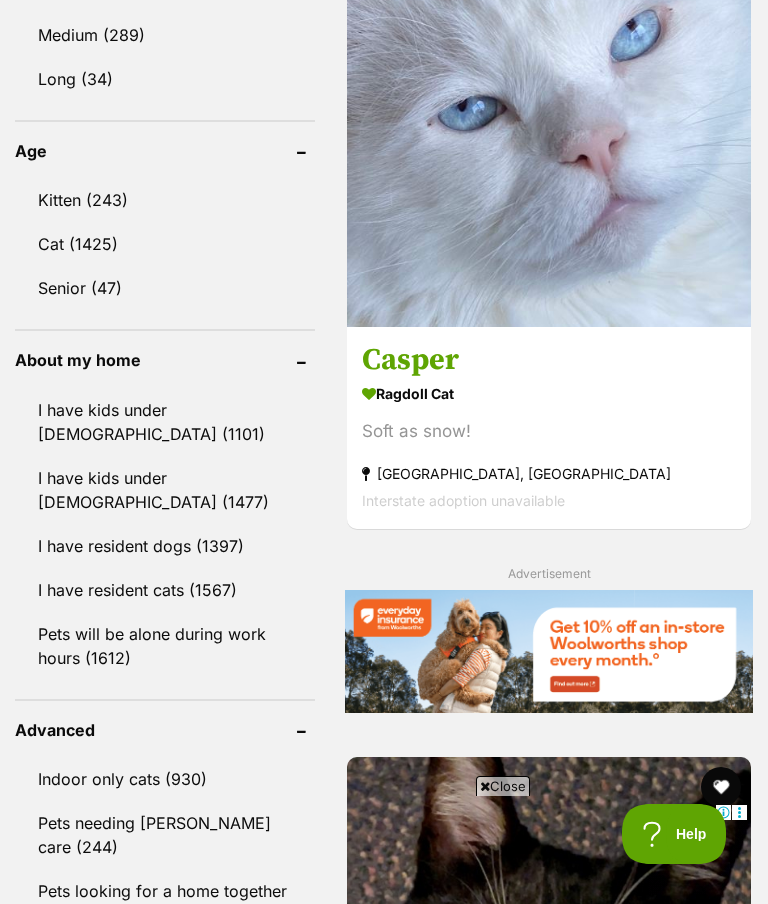 click on "Casper" at bounding box center [549, 361] 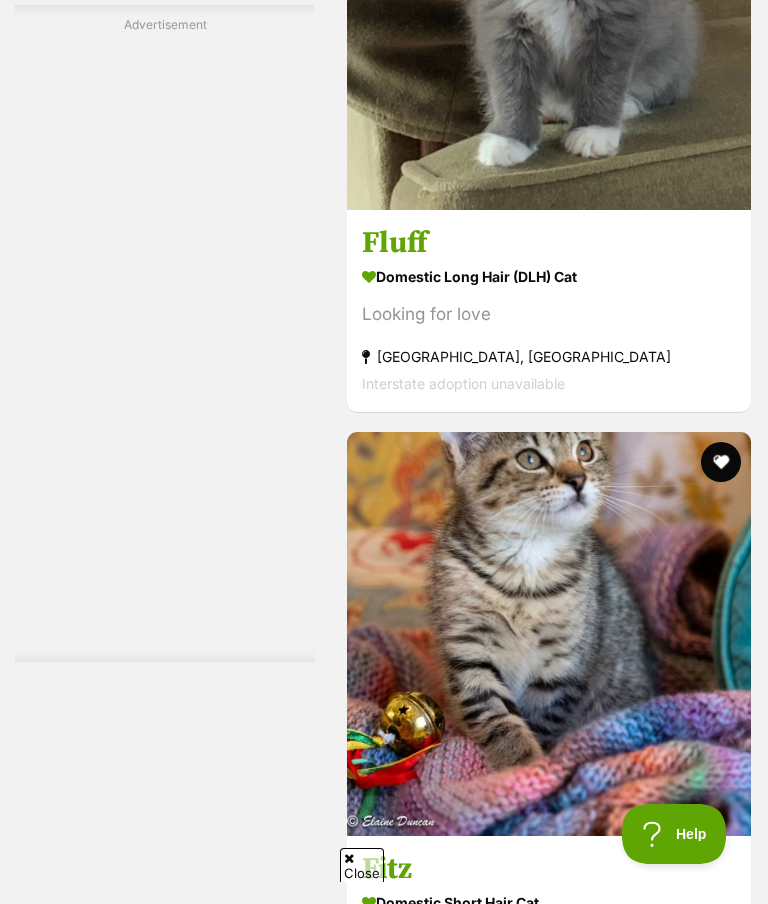 scroll, scrollTop: 4322, scrollLeft: 0, axis: vertical 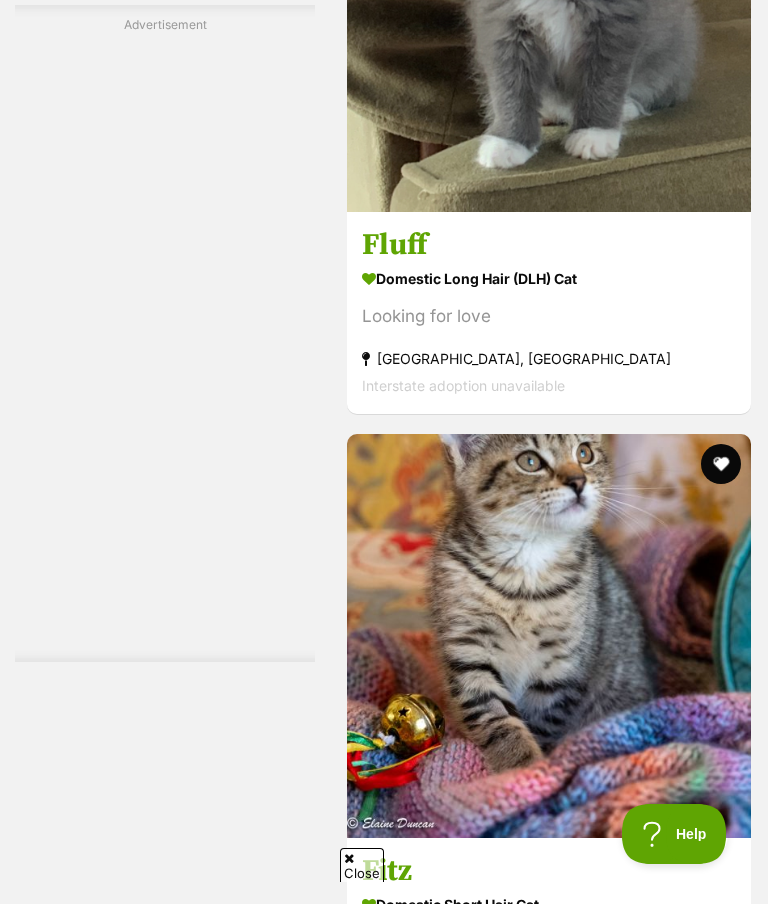 click on "Fluff" at bounding box center (549, 246) 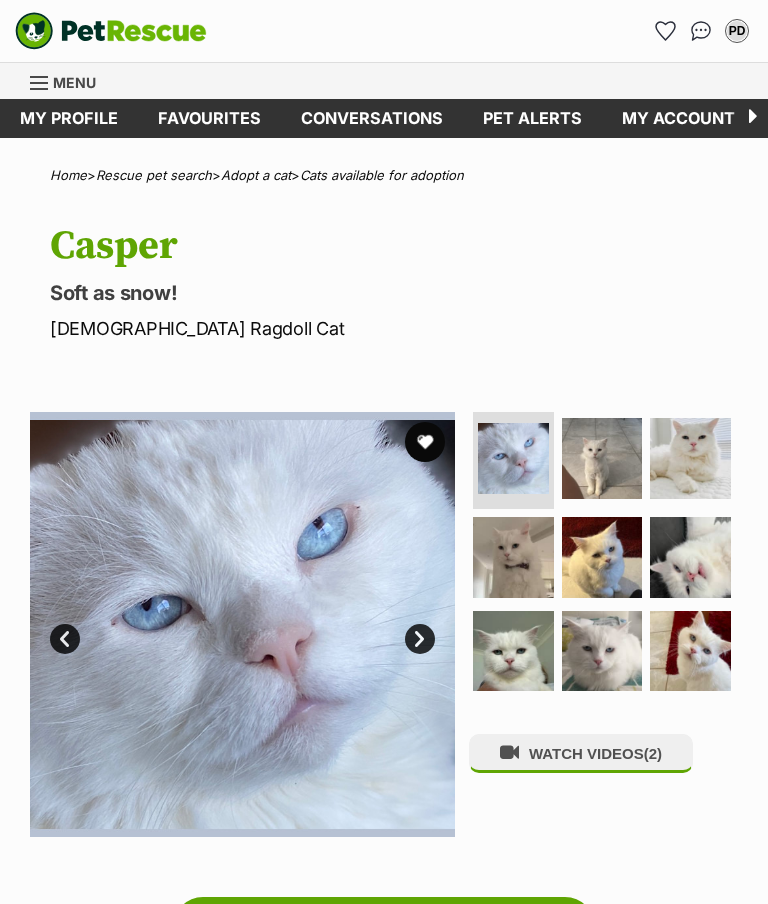 scroll, scrollTop: 0, scrollLeft: 0, axis: both 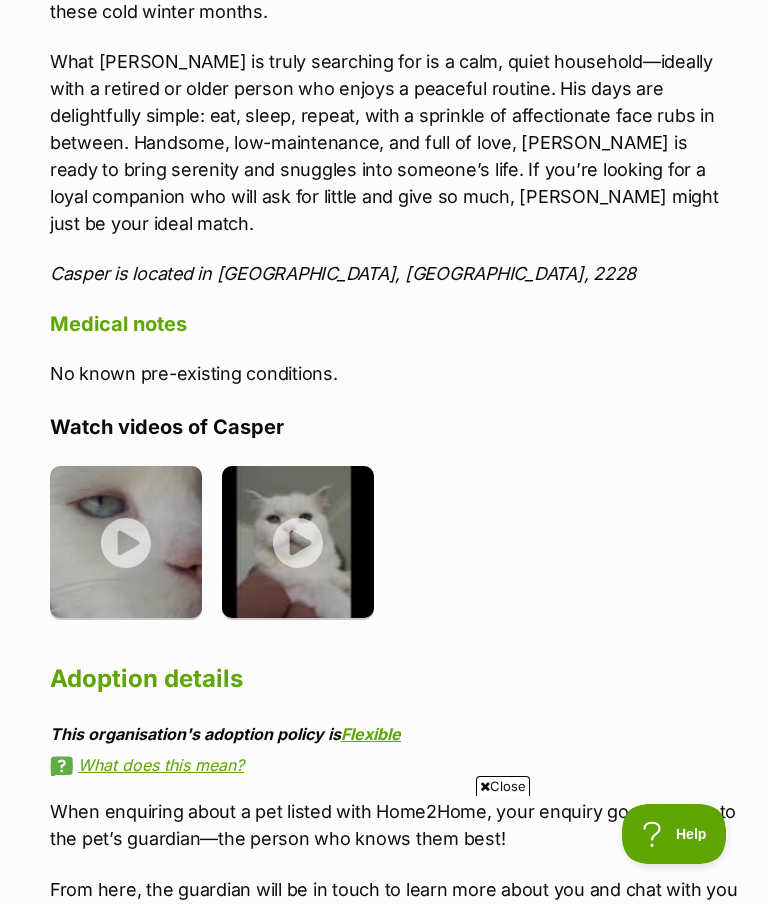 click at bounding box center (126, 542) 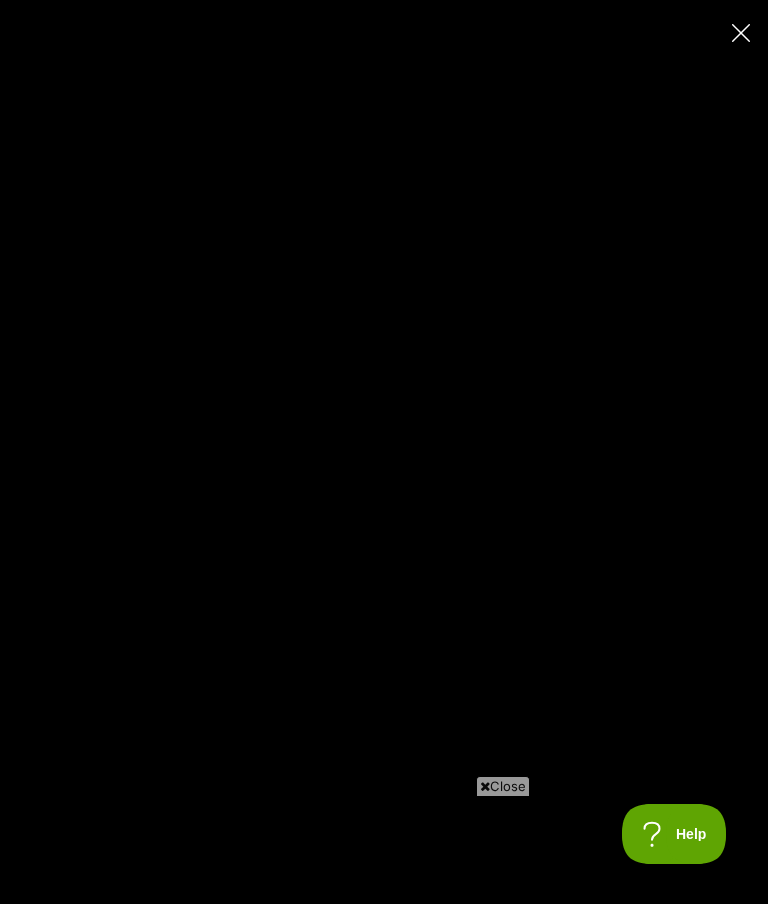 type on "100" 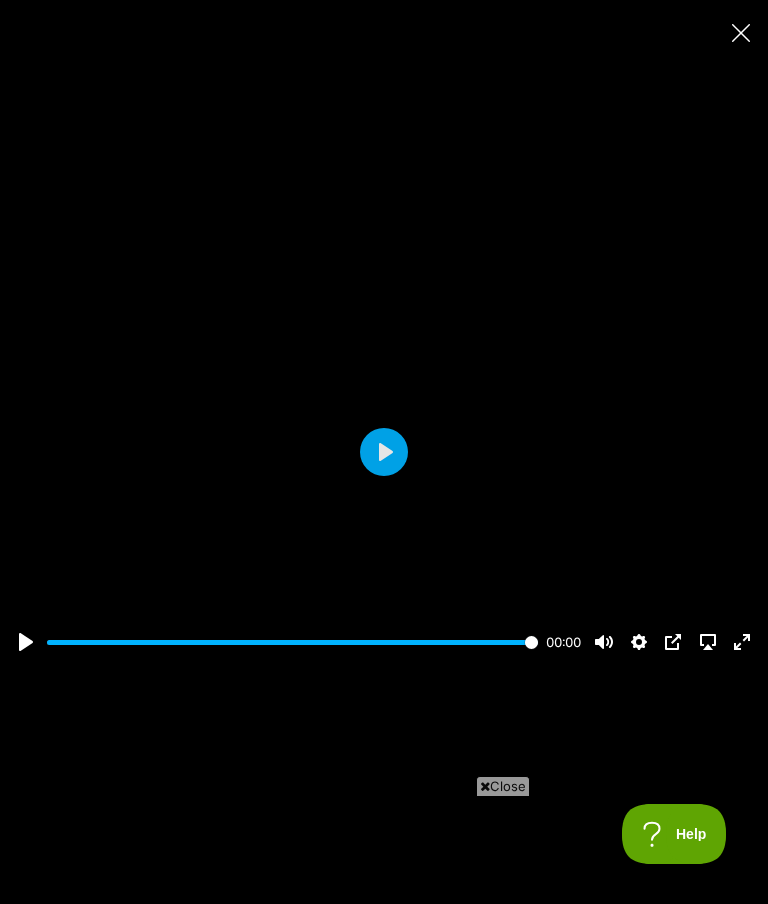 click at bounding box center [740, 32] 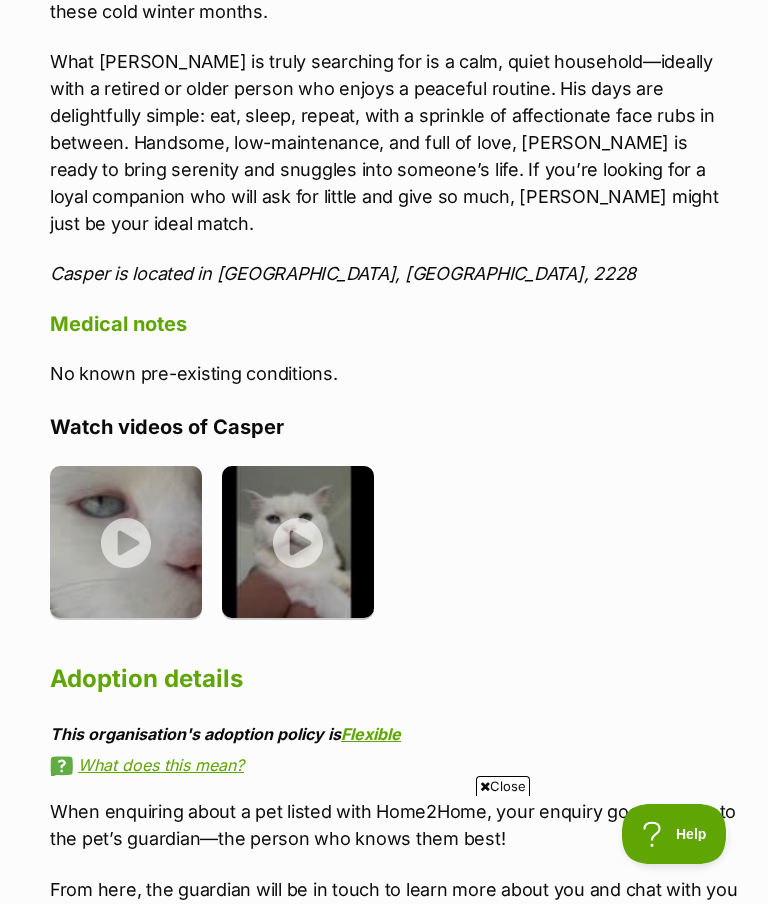 click at bounding box center [298, 542] 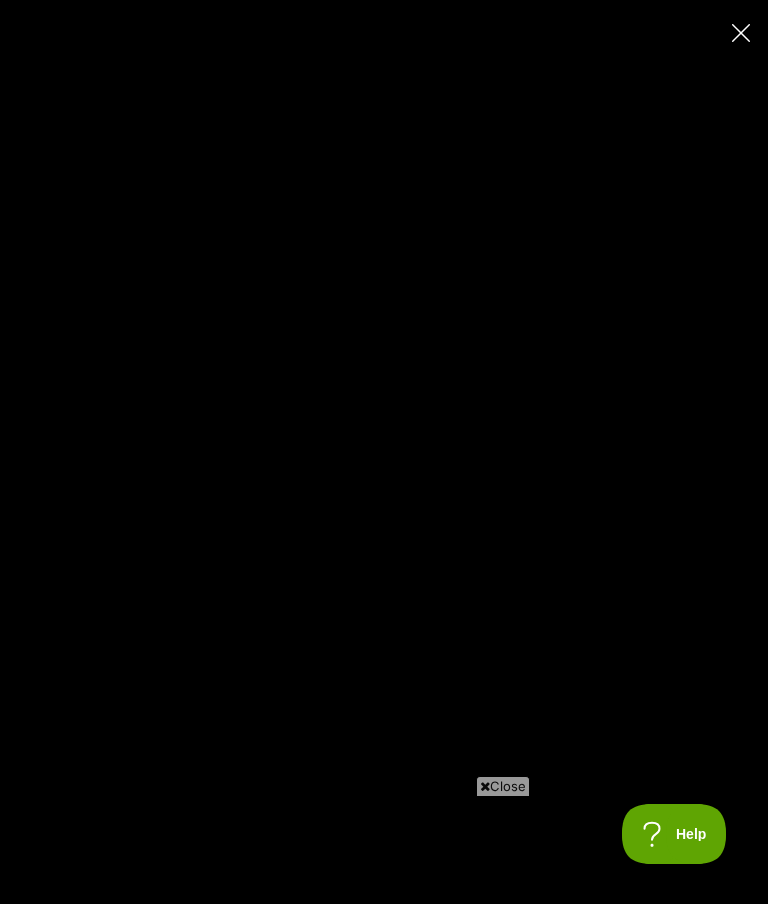 type on "100" 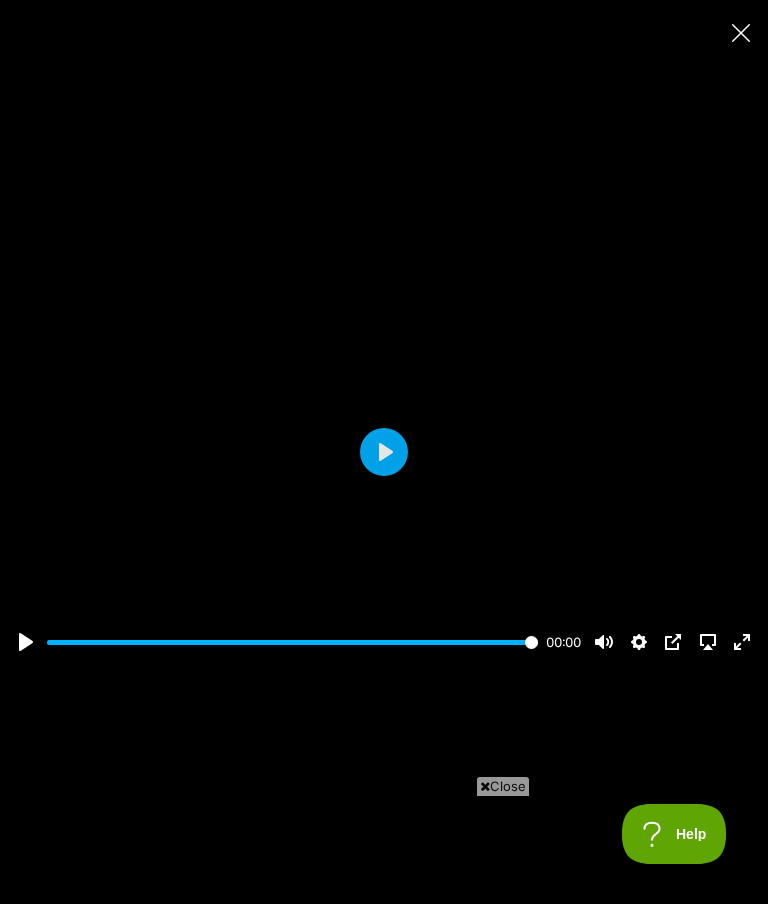 click at bounding box center [740, 32] 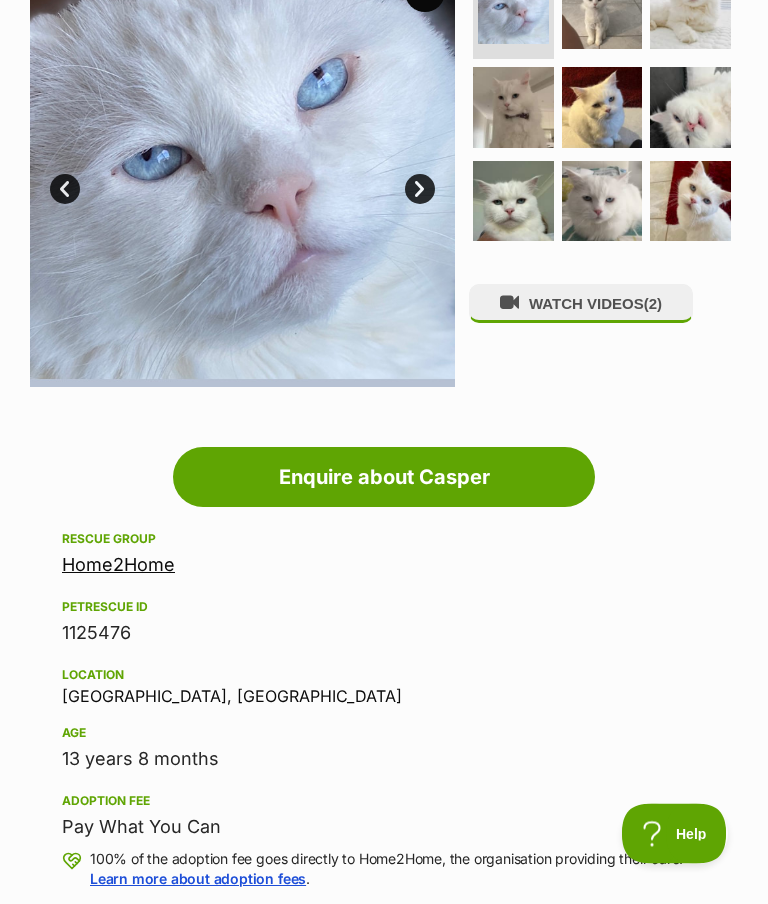 scroll, scrollTop: 0, scrollLeft: 0, axis: both 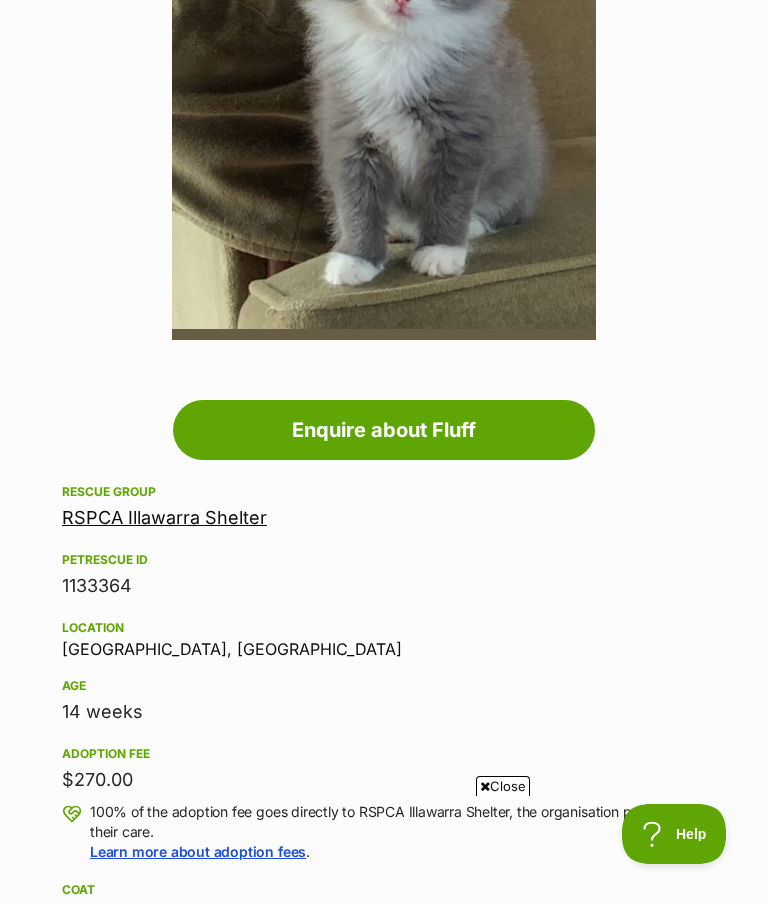 click on "RSPCA Illawarra Shelter" at bounding box center (164, 517) 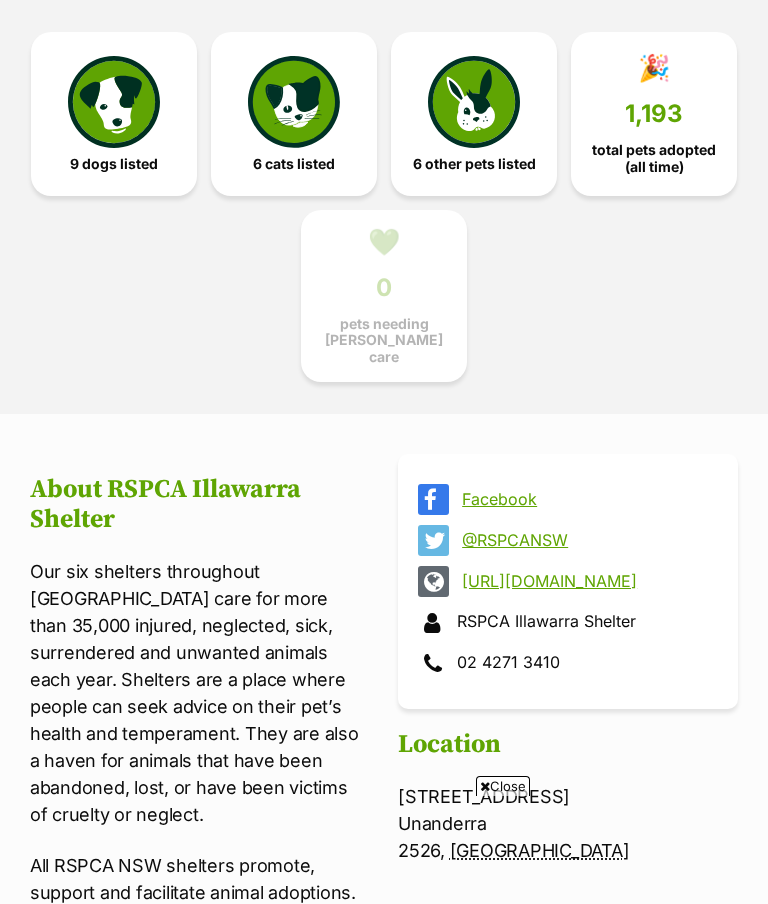 scroll, scrollTop: 743, scrollLeft: 0, axis: vertical 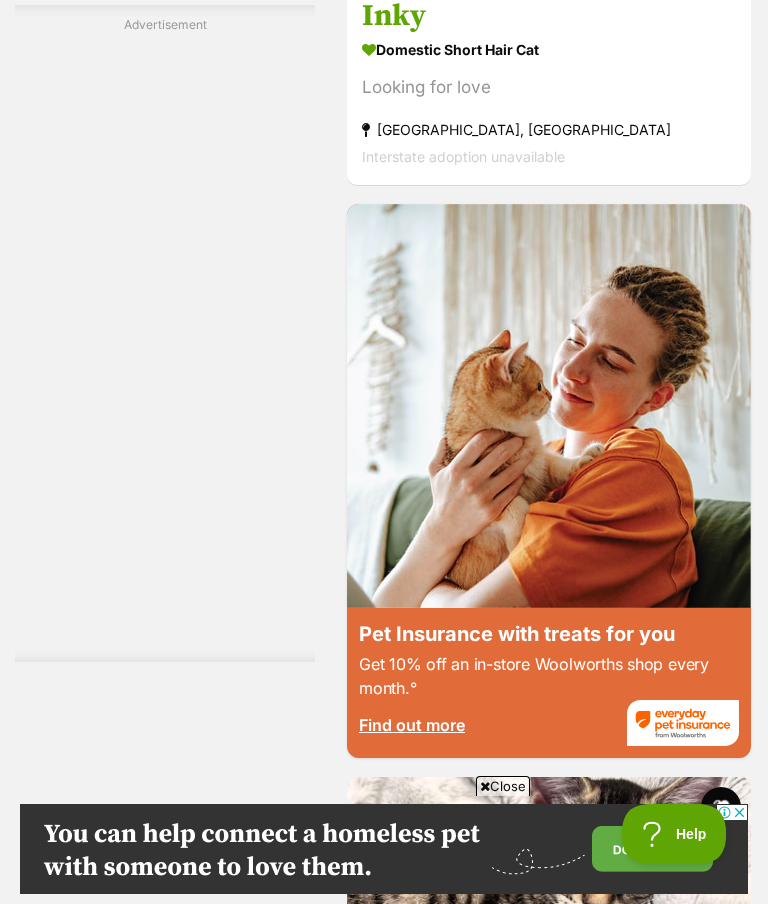 click on "Inky" at bounding box center [549, 16] 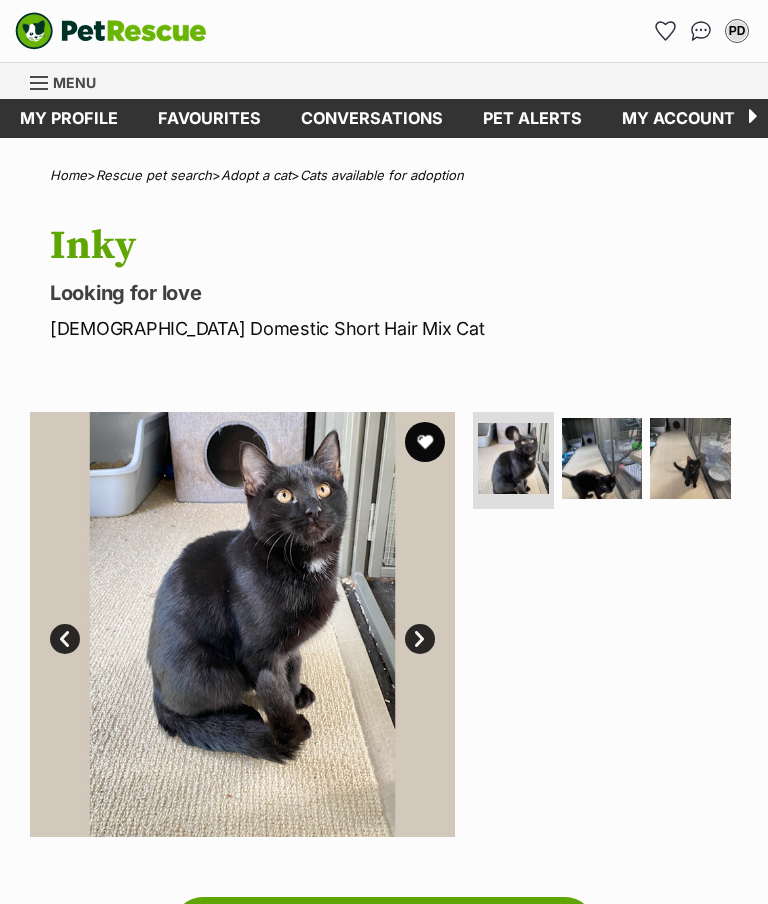 scroll, scrollTop: 0, scrollLeft: 0, axis: both 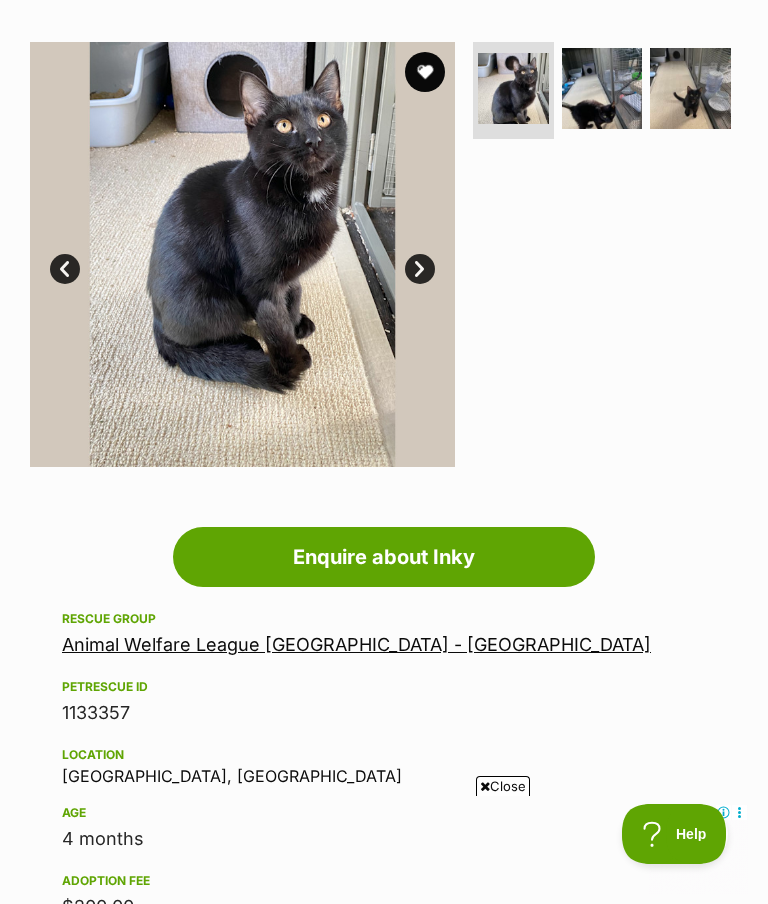 click on "Animal Welfare League NSW - Shoalhaven" at bounding box center [356, 644] 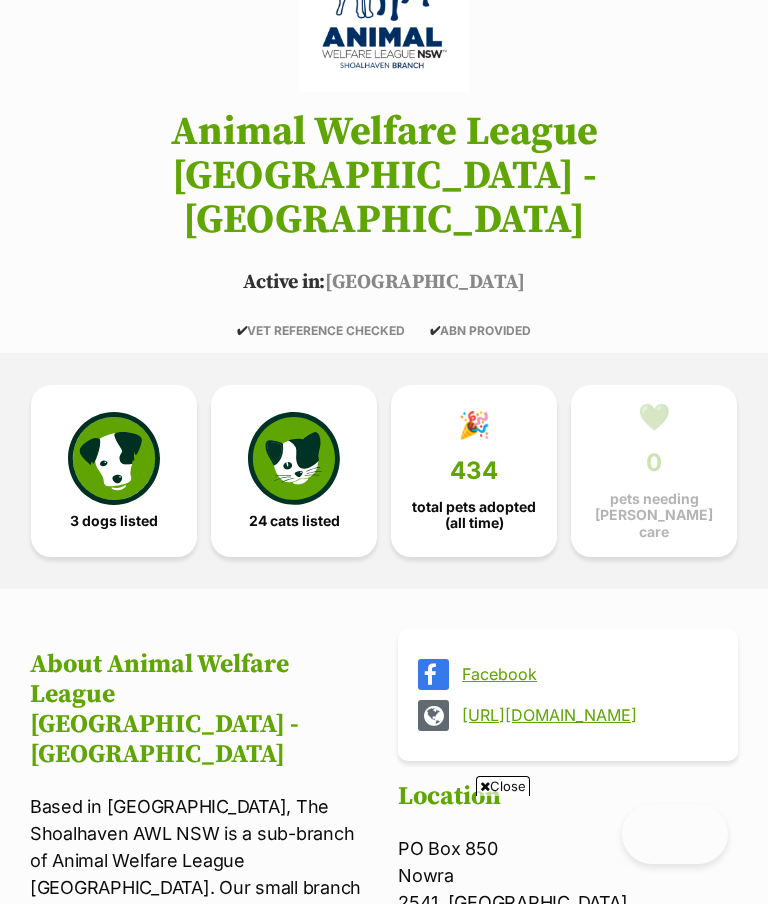 scroll, scrollTop: 759, scrollLeft: 0, axis: vertical 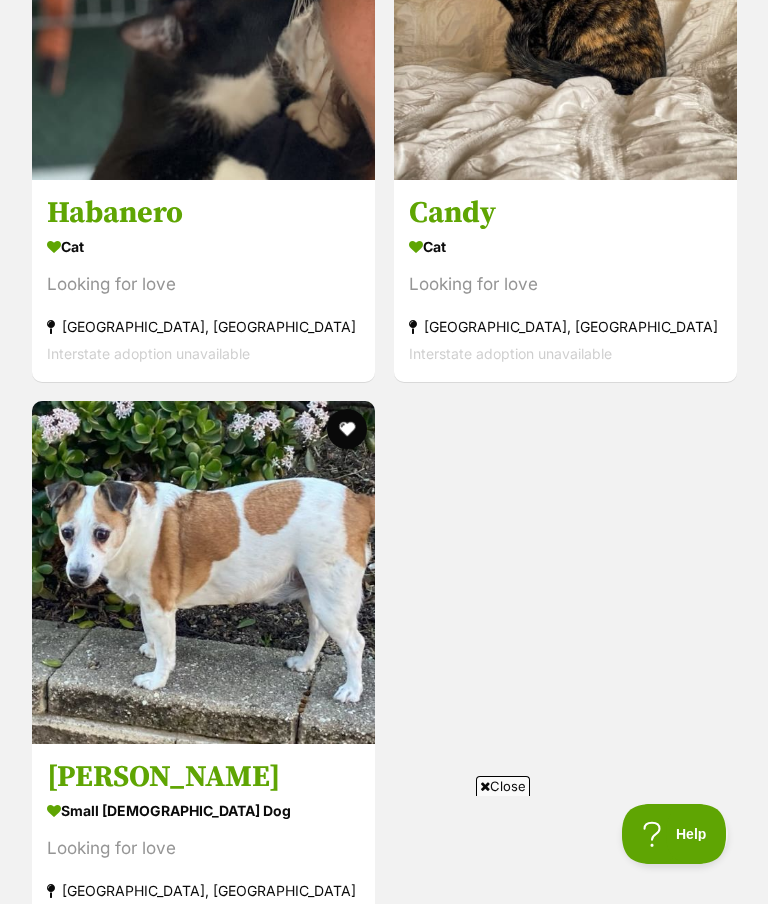 click on "Kip" at bounding box center [203, 777] 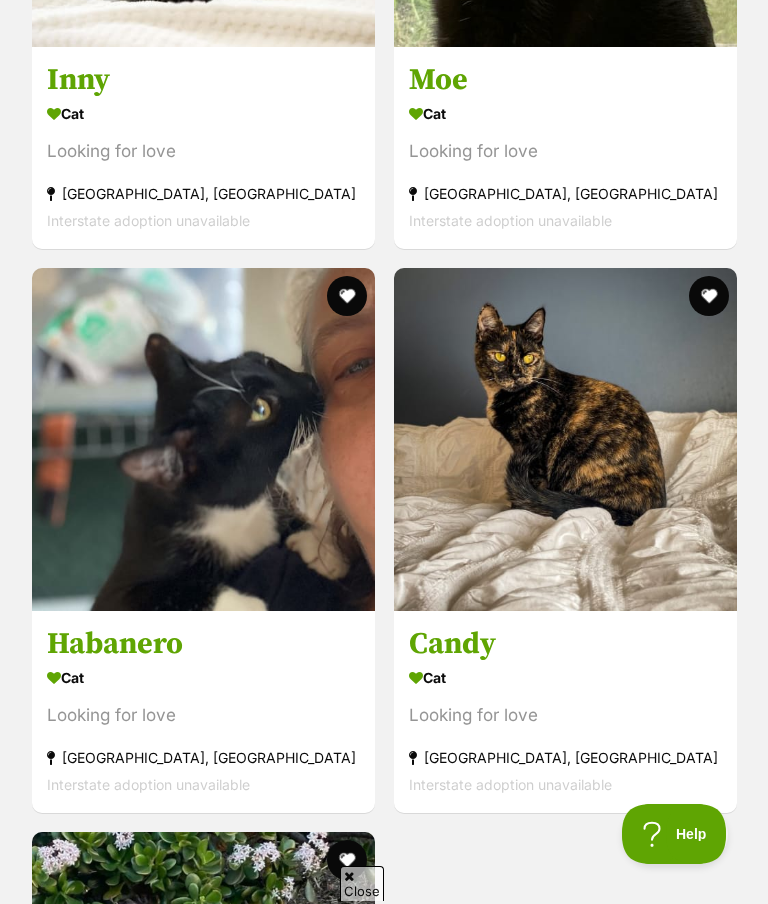 scroll, scrollTop: 8548, scrollLeft: 0, axis: vertical 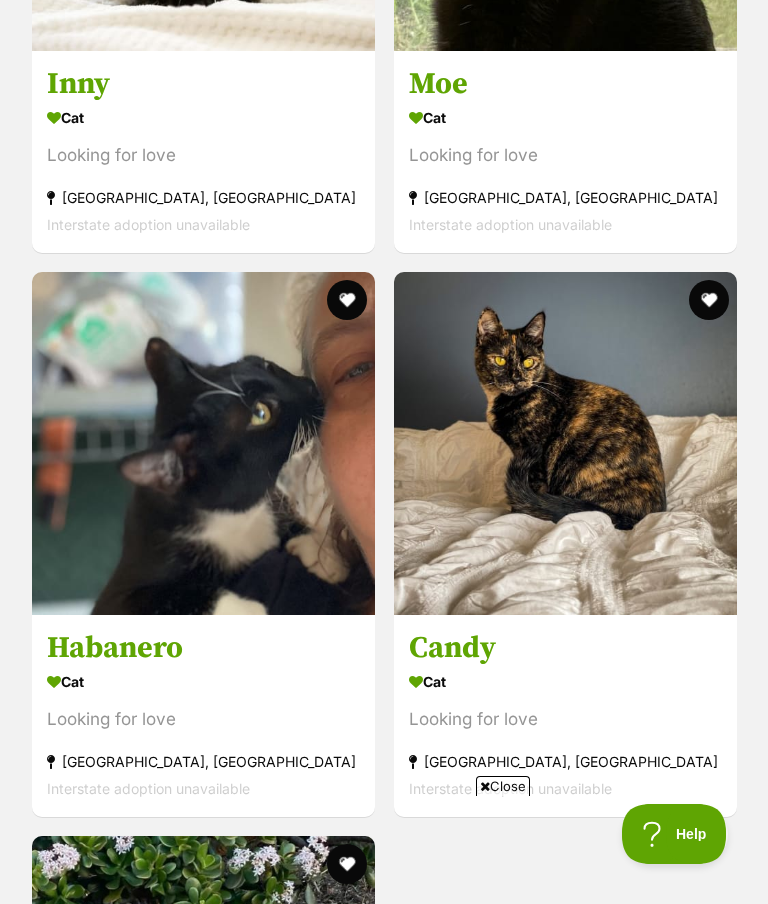 click on "Habanero
Cat
Looking for love
Nowra, NSW
Interstate adoption unavailable" at bounding box center [203, 715] 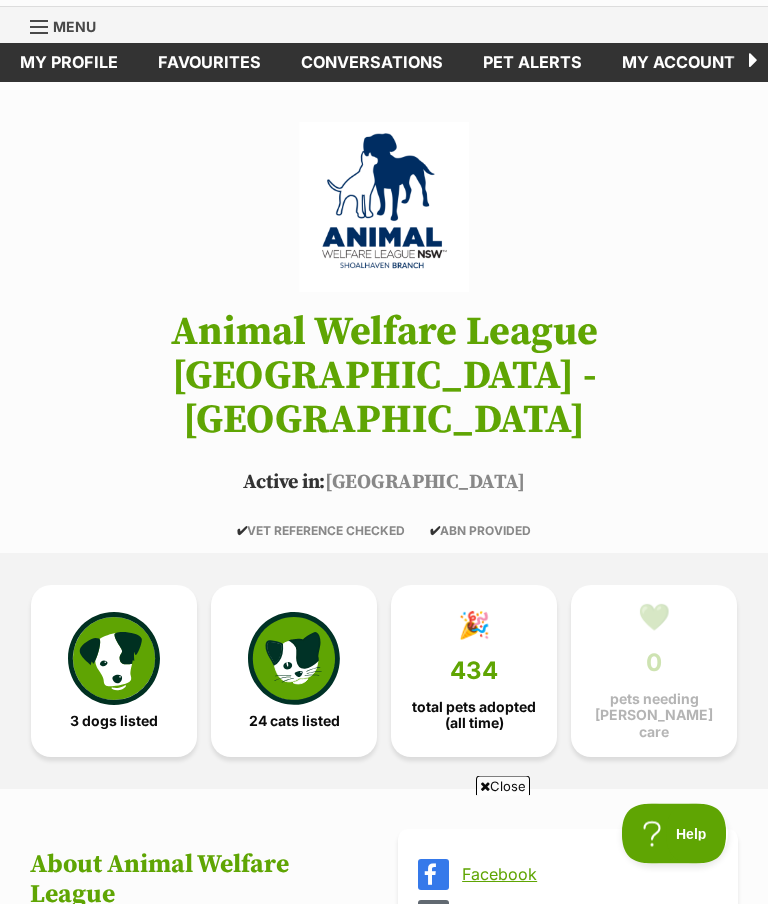 scroll, scrollTop: 37, scrollLeft: 0, axis: vertical 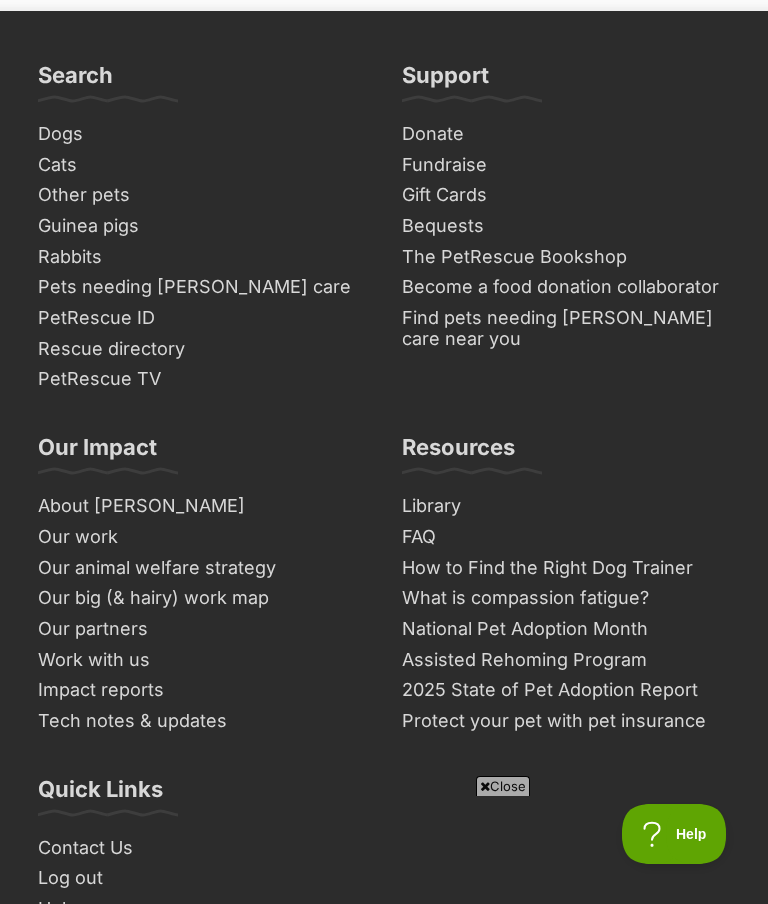 click on "Next" at bounding box center [549, -560] 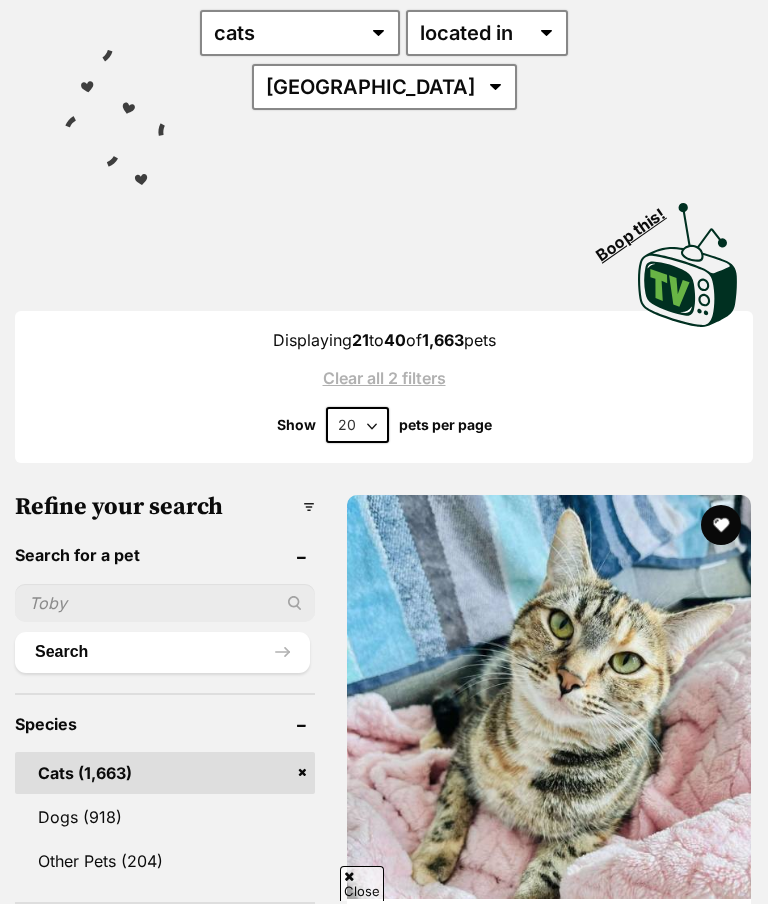 scroll, scrollTop: 469, scrollLeft: 0, axis: vertical 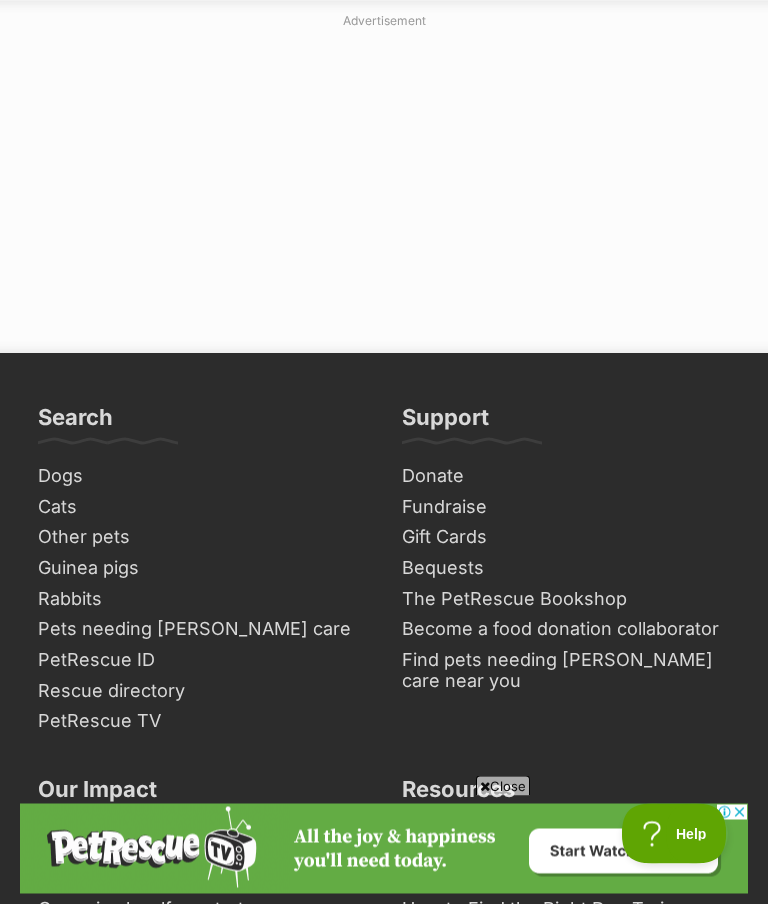 click on "Next" at bounding box center (630, -90) 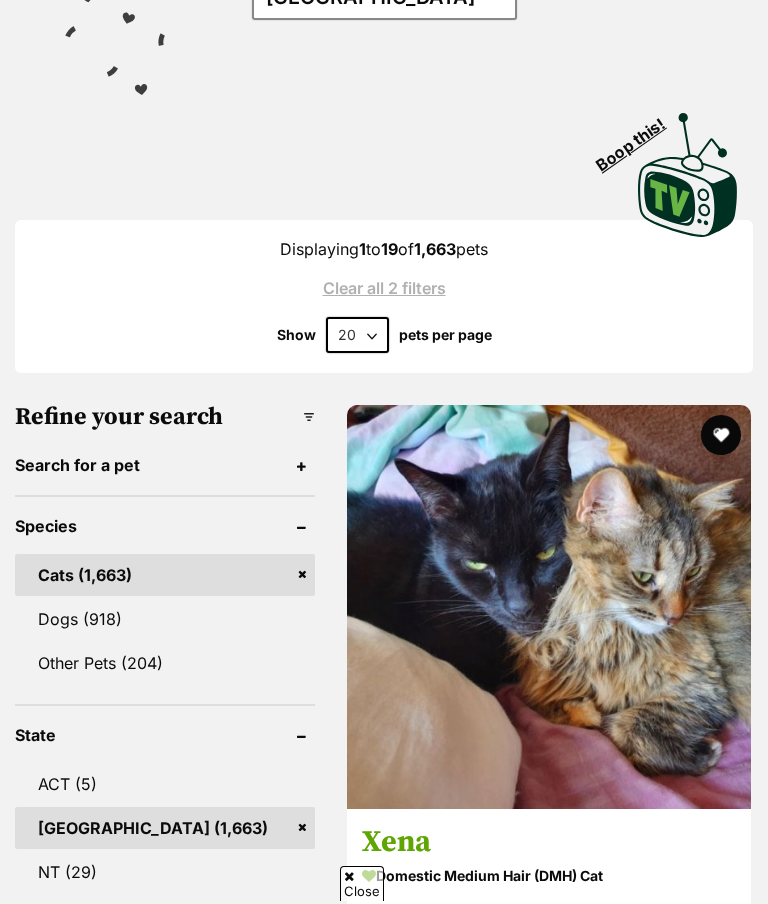 scroll, scrollTop: 389, scrollLeft: 0, axis: vertical 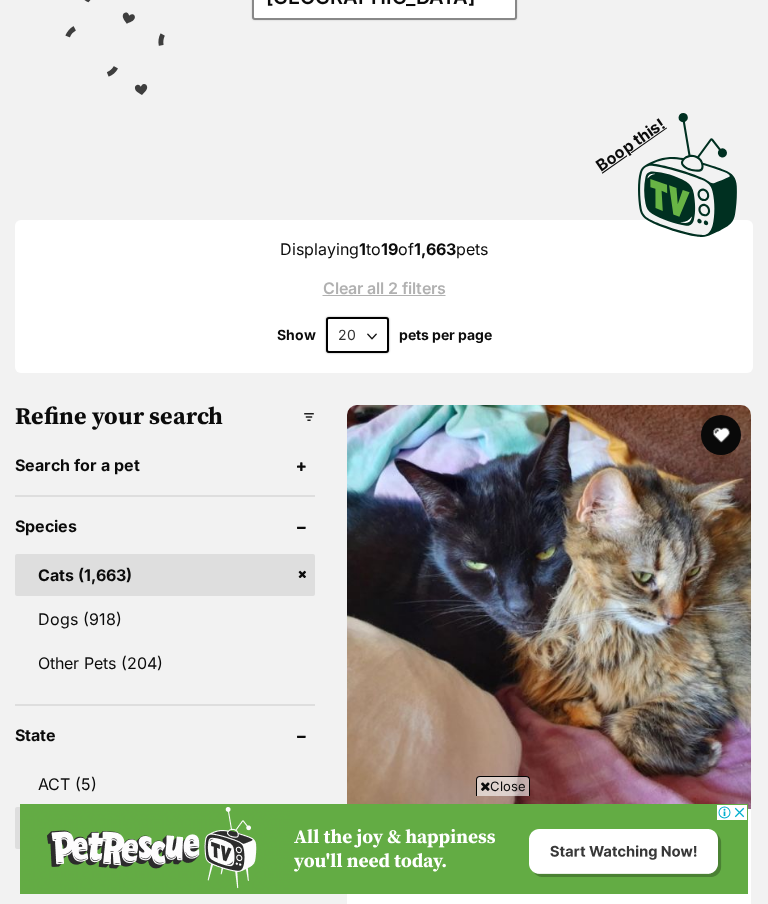 click on "Refine your search" at bounding box center (165, 417) 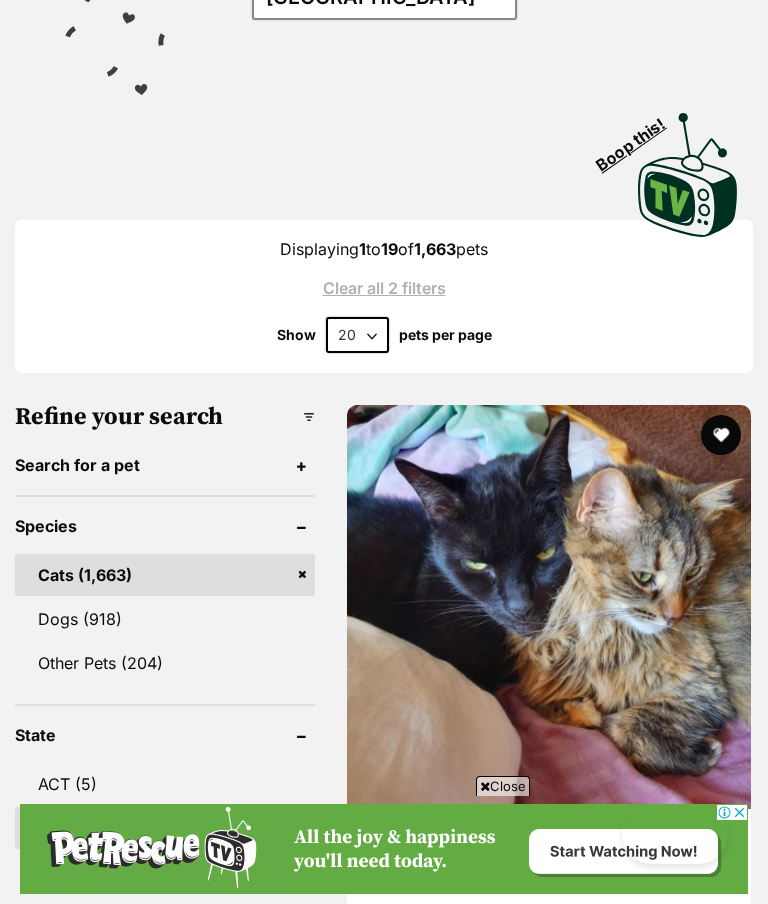 click on "Search for a pet" at bounding box center [165, 465] 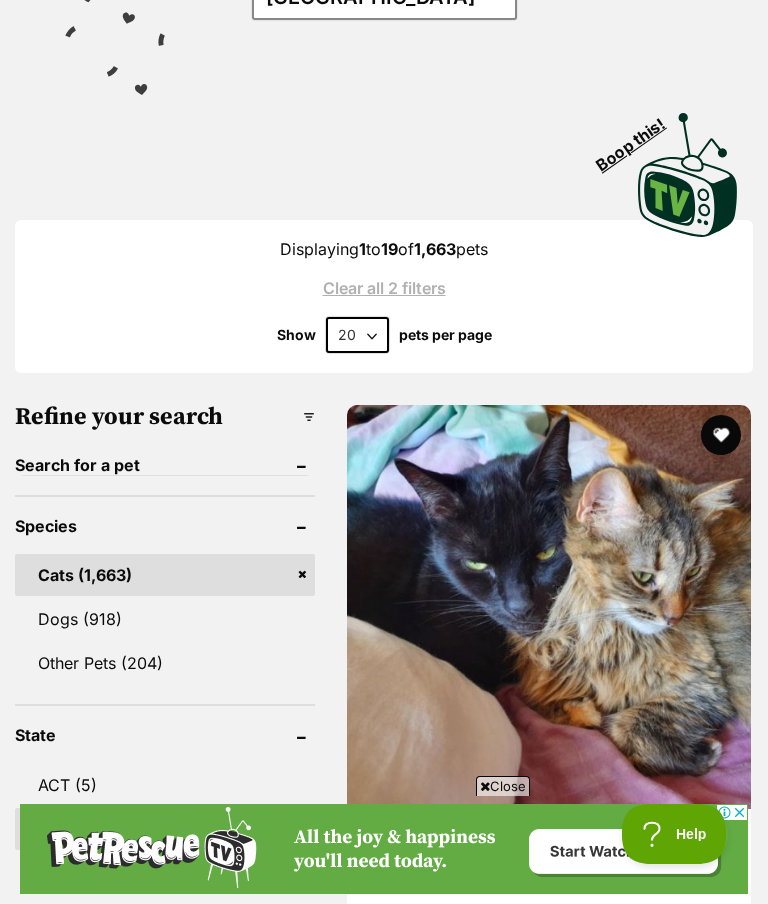 scroll, scrollTop: 0, scrollLeft: 0, axis: both 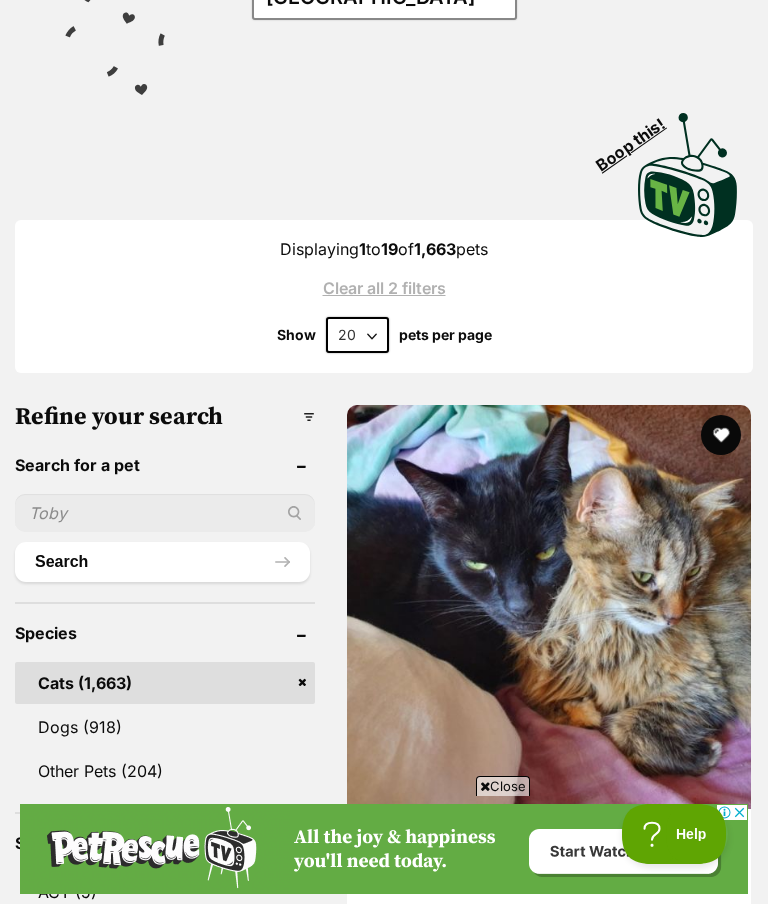 click at bounding box center (165, 513) 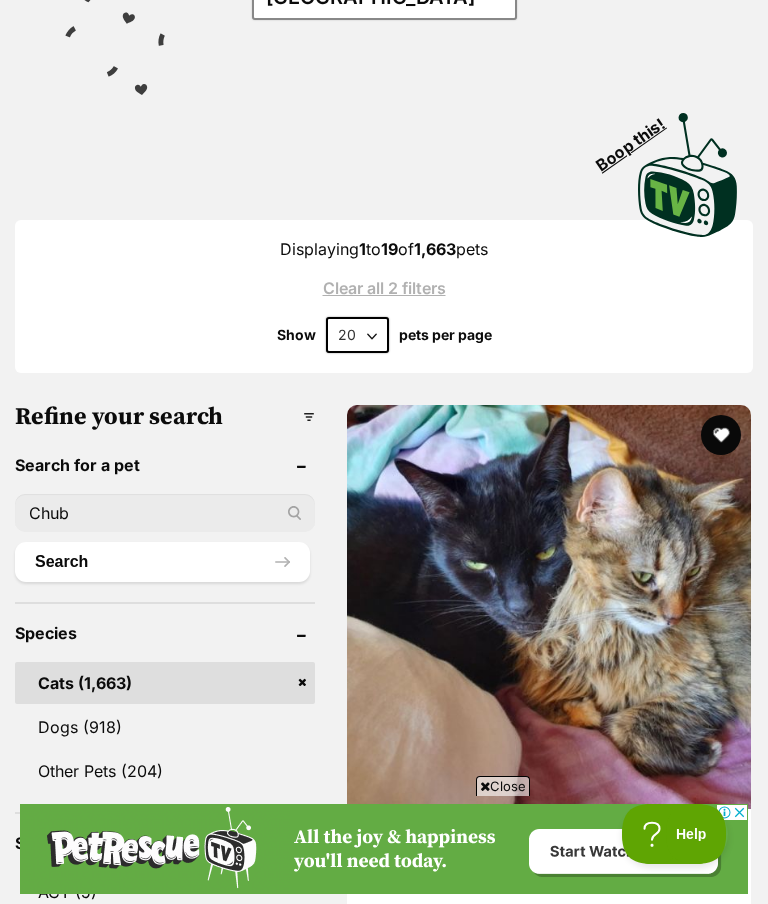 type on "Chub" 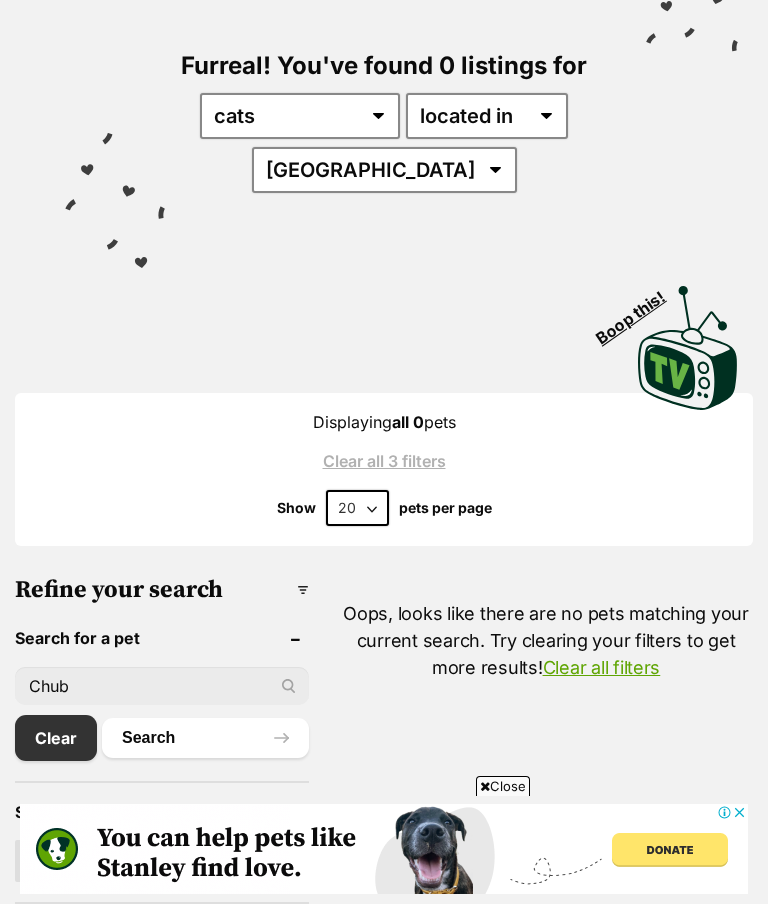 scroll, scrollTop: 0, scrollLeft: 0, axis: both 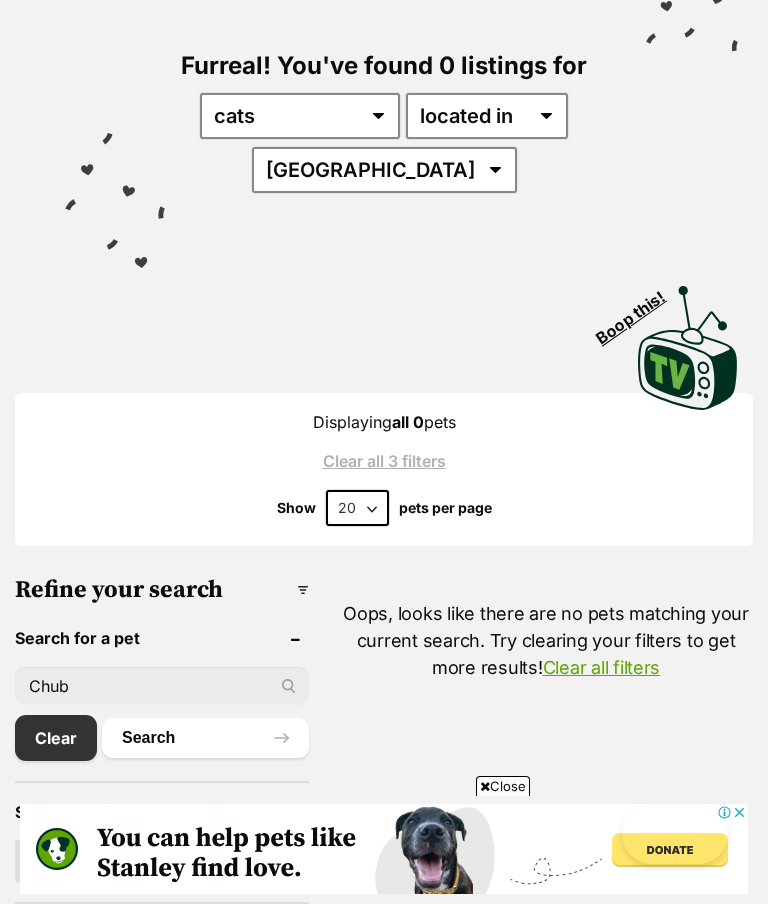 click on "Clear" at bounding box center (56, 738) 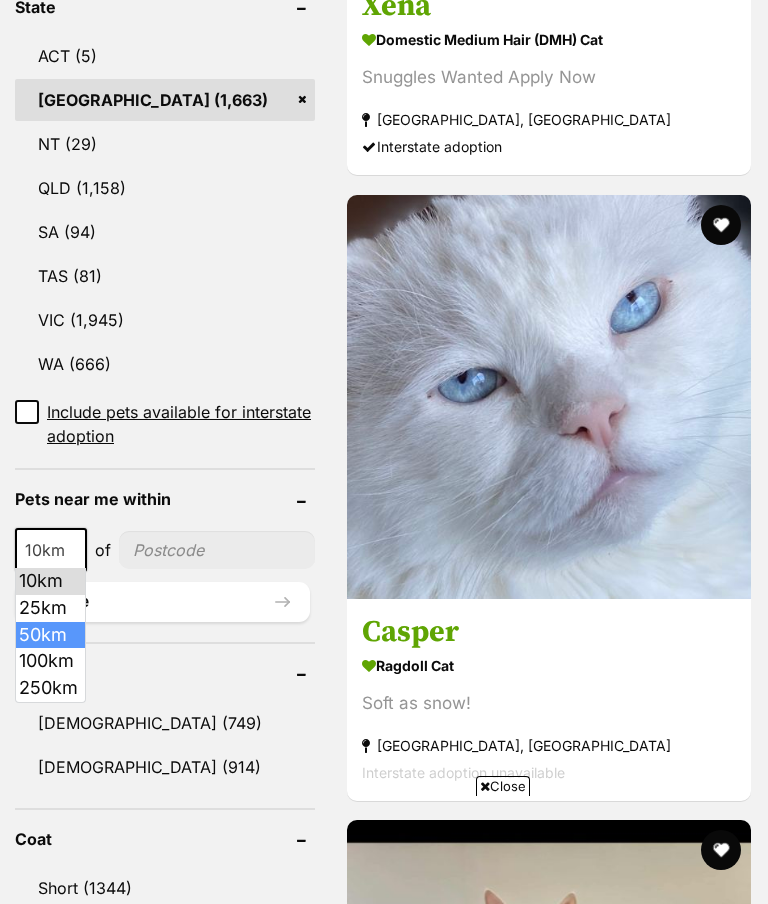 scroll, scrollTop: 1225, scrollLeft: 0, axis: vertical 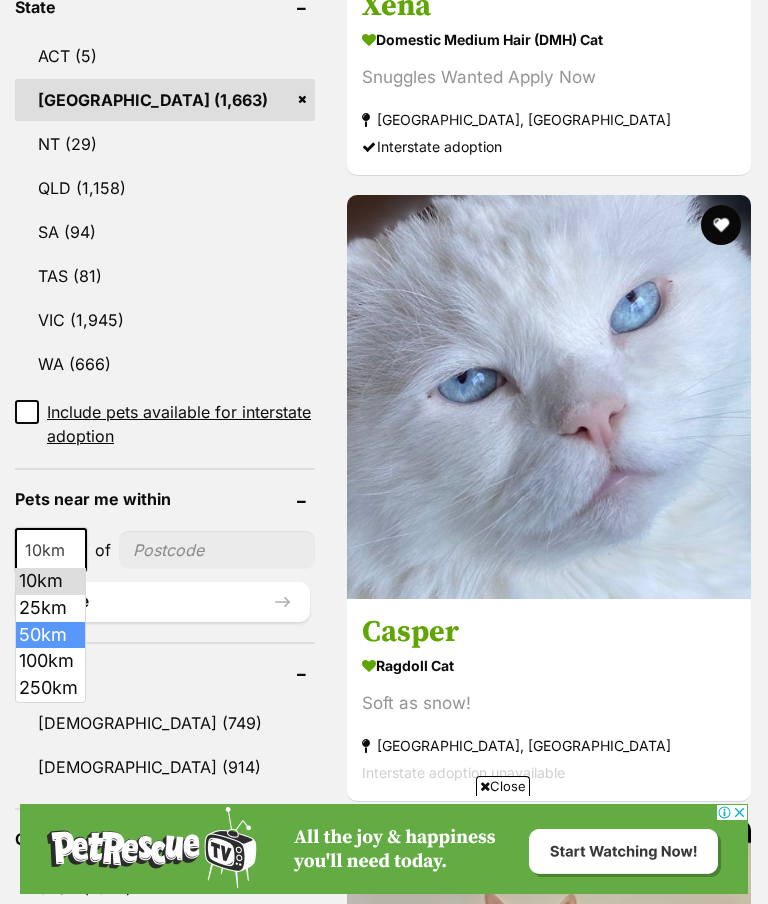 click at bounding box center [217, 550] 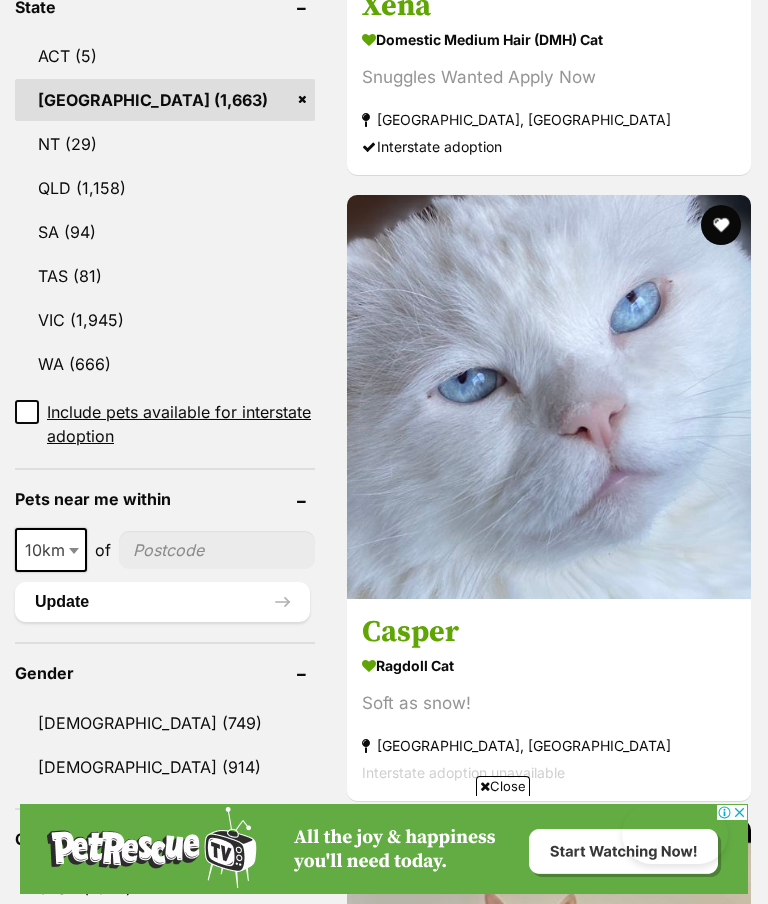 scroll, scrollTop: 0, scrollLeft: 0, axis: both 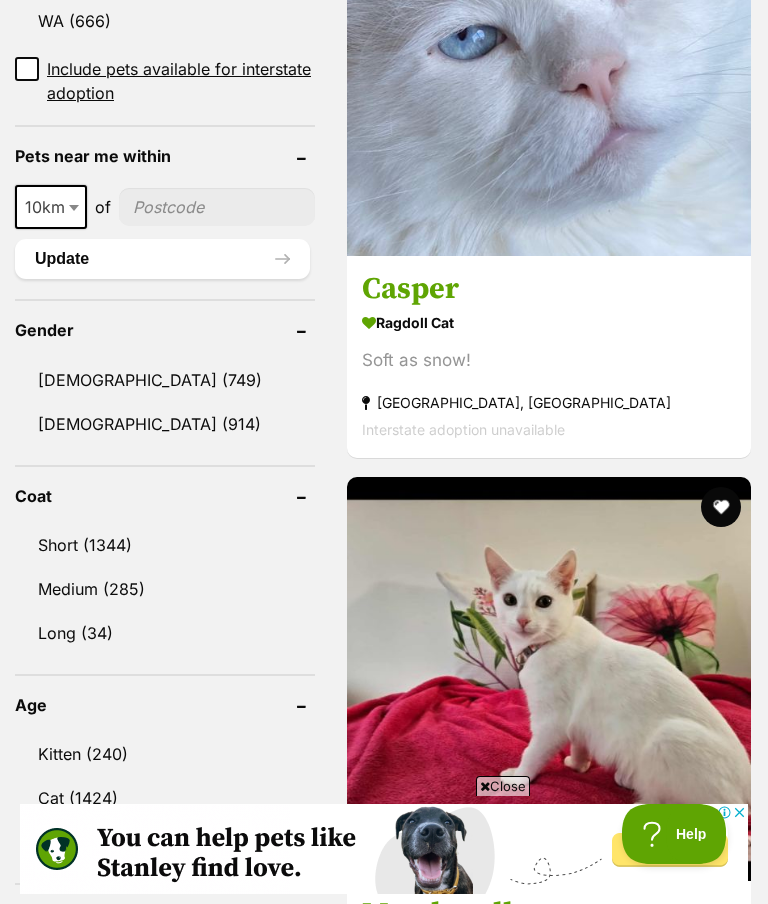 click at bounding box center [74, 208] 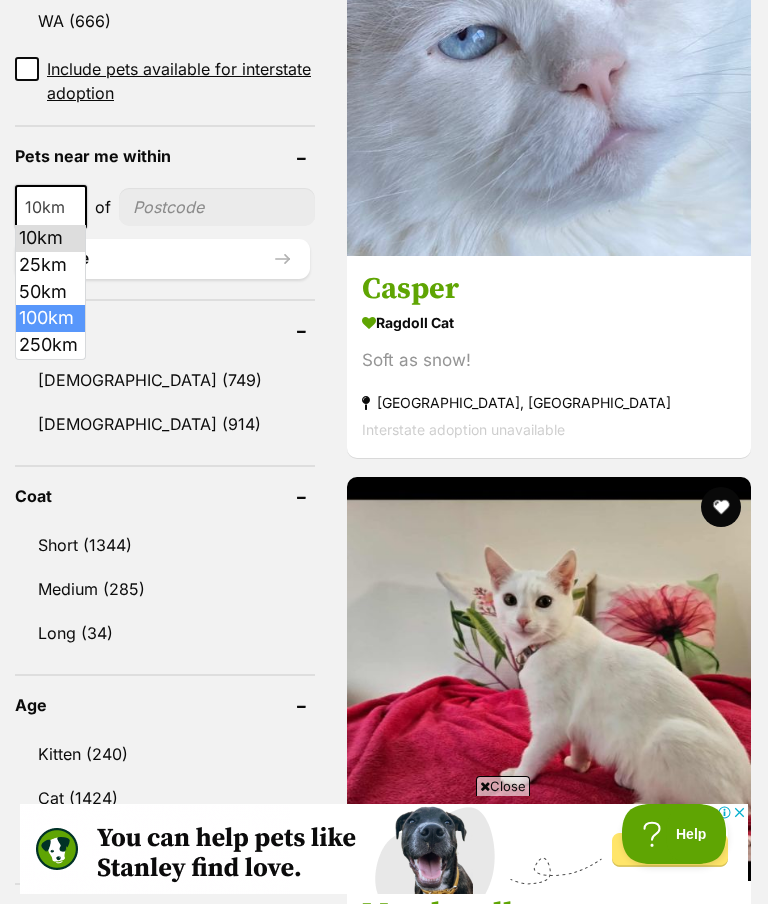 select on "100" 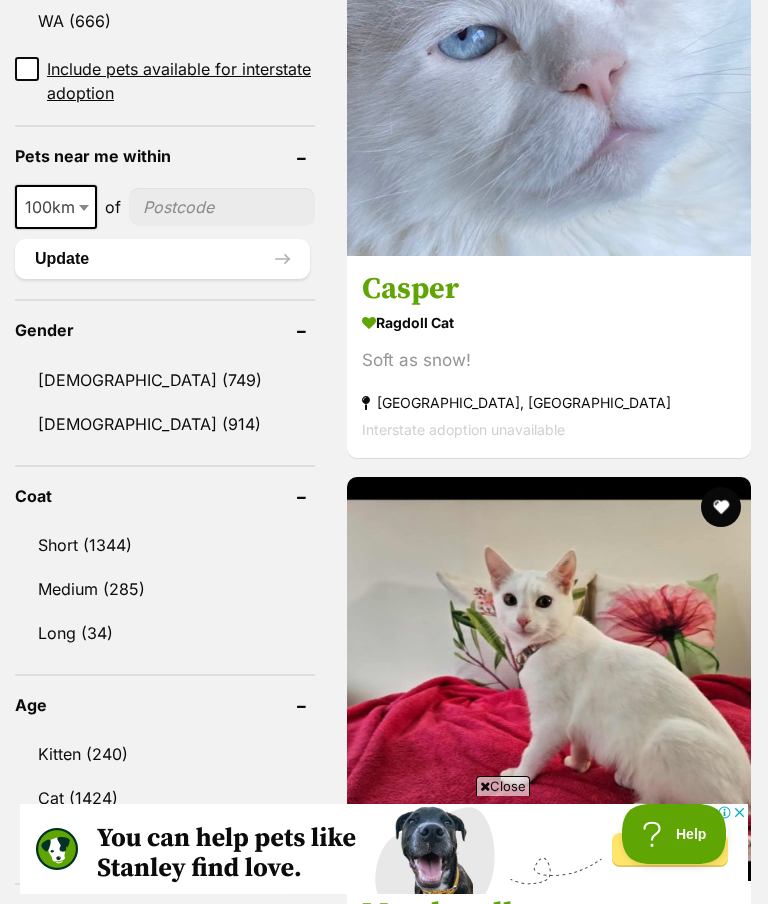 click at bounding box center (222, 207) 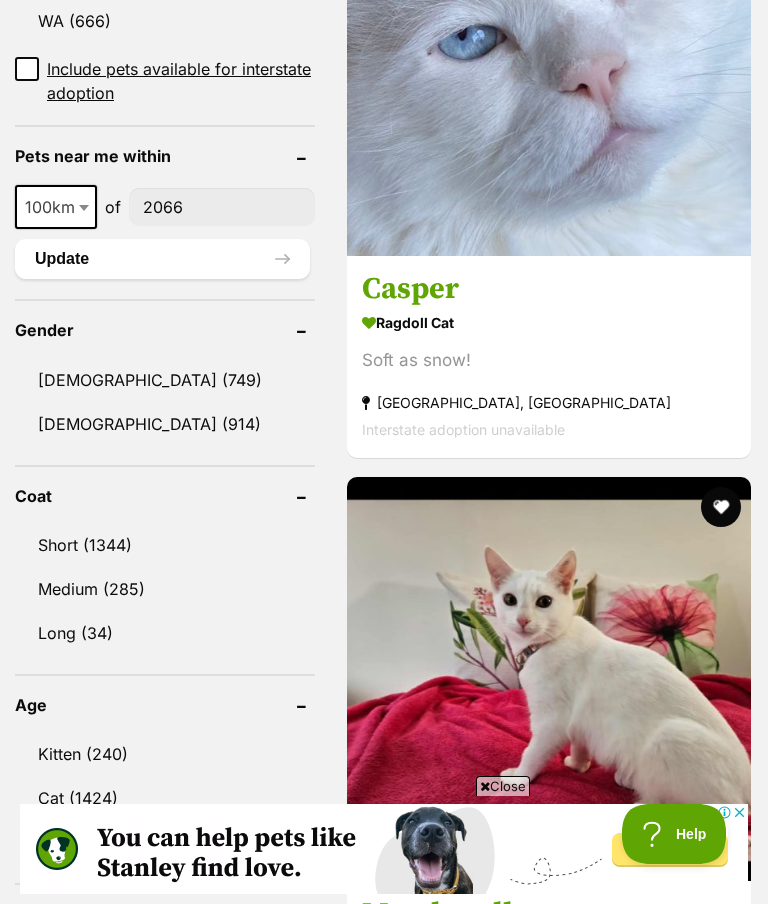 type on "2066" 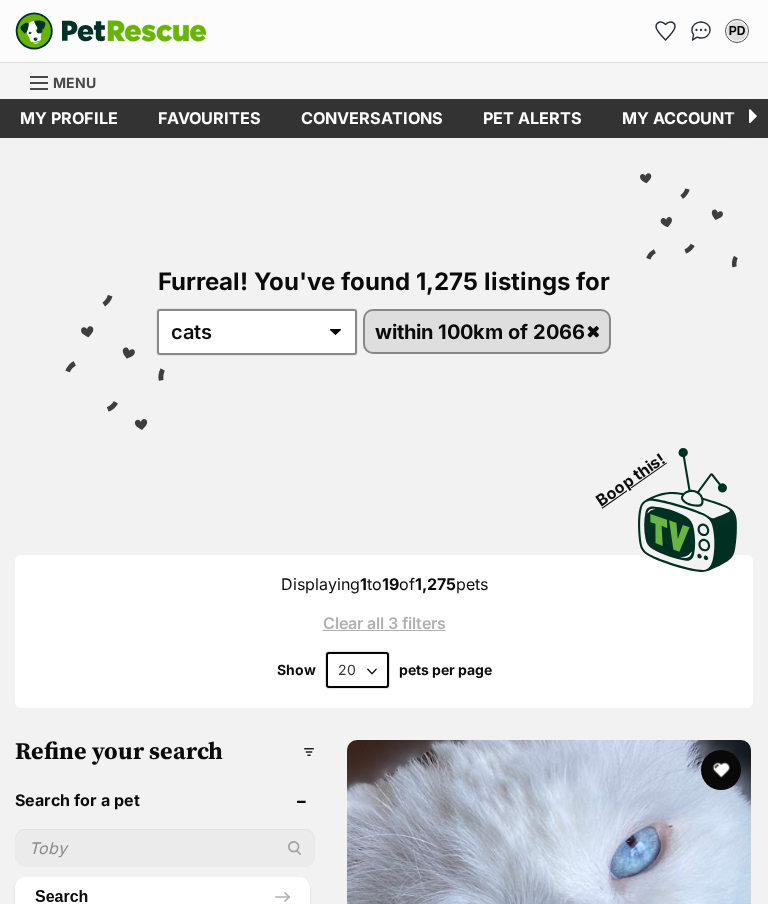 scroll, scrollTop: 0, scrollLeft: 0, axis: both 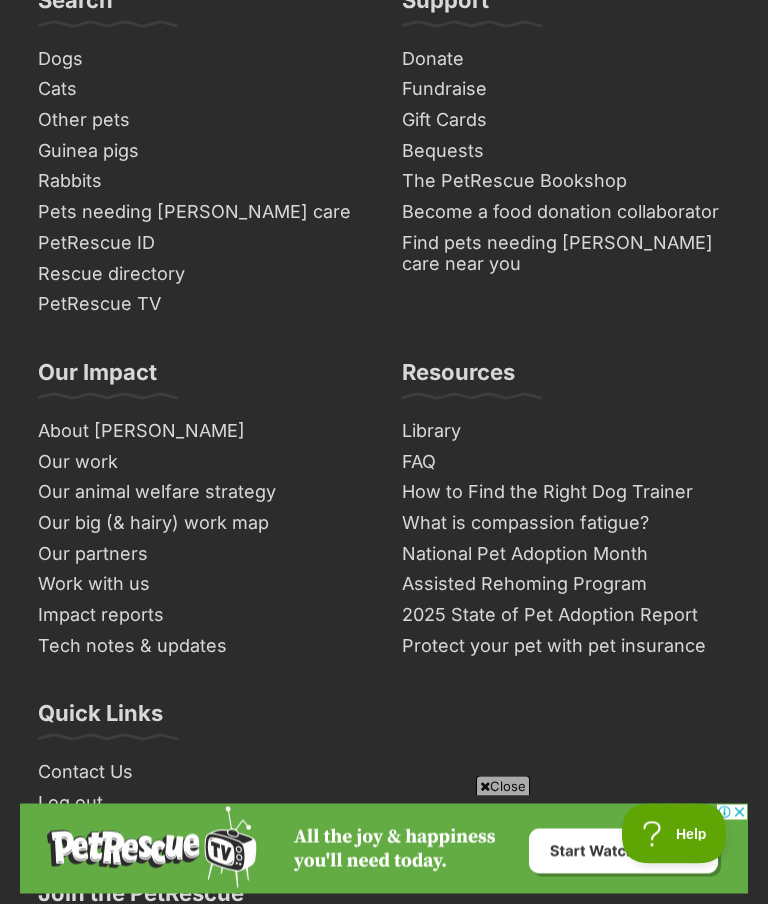 click on "Next" at bounding box center (549, -410) 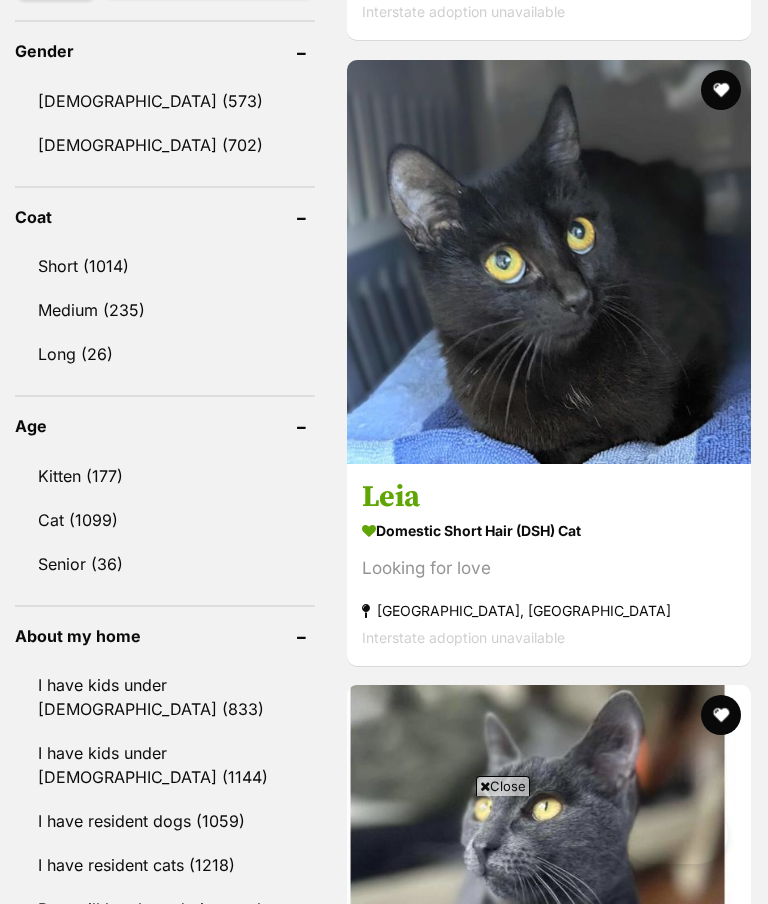 scroll, scrollTop: 2135, scrollLeft: 0, axis: vertical 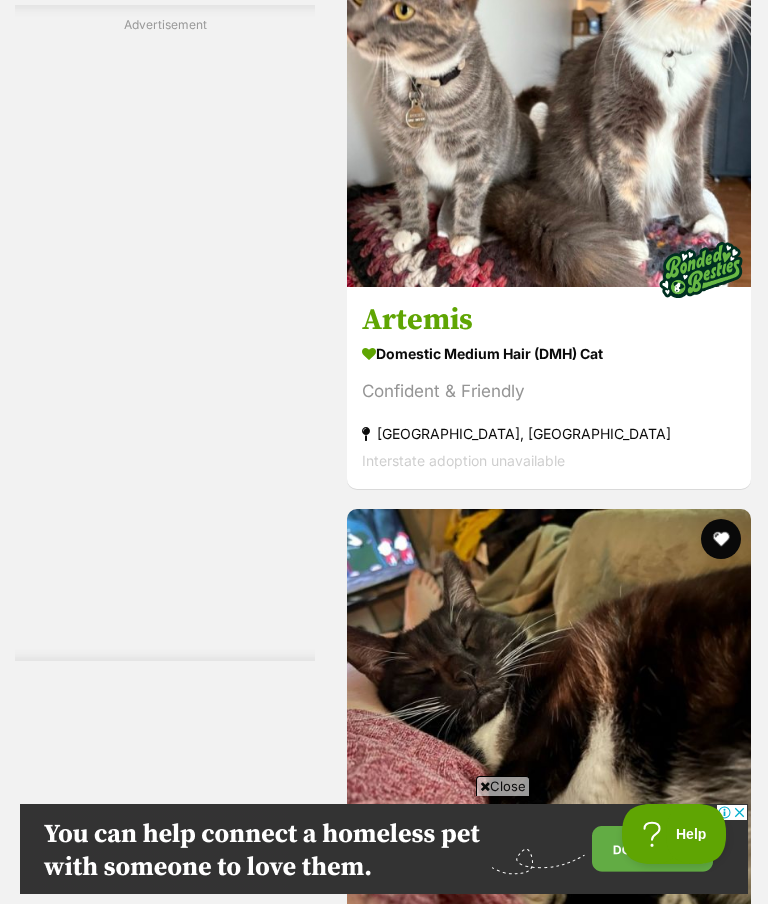click on "Buddy" at bounding box center [549, -305] 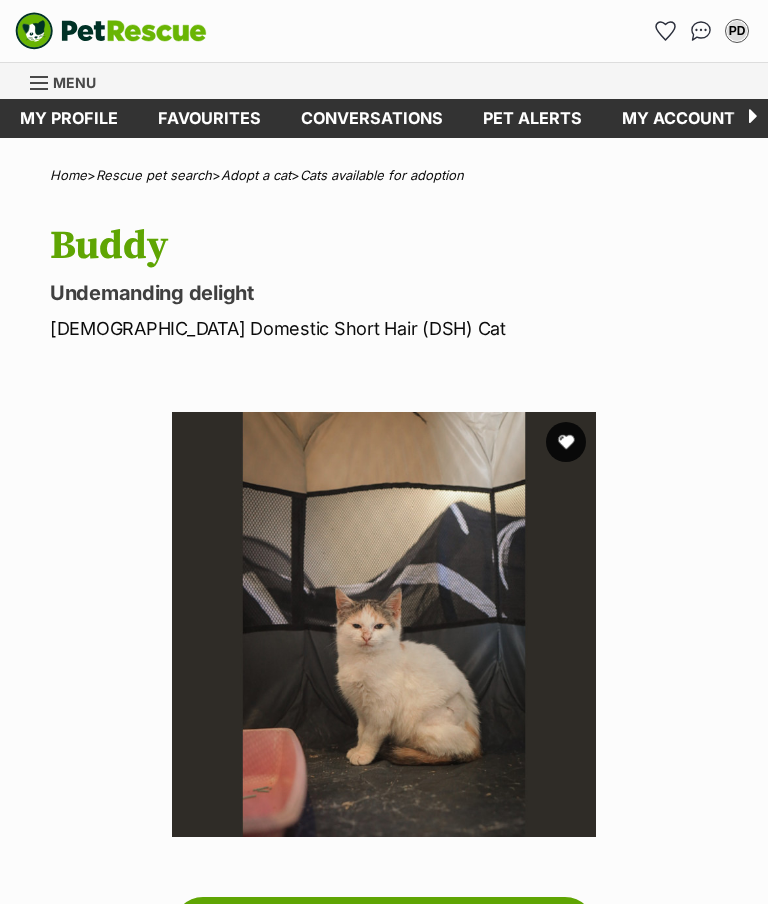 scroll, scrollTop: 0, scrollLeft: 0, axis: both 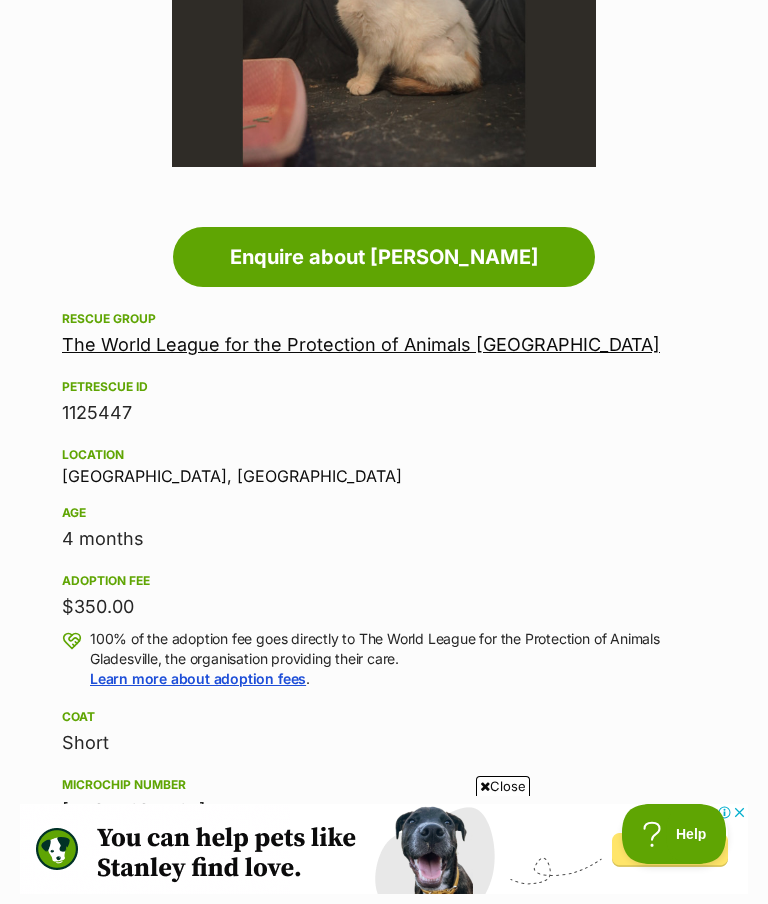 click on "The World League for the Protection of Animals Gladesville" at bounding box center [361, 344] 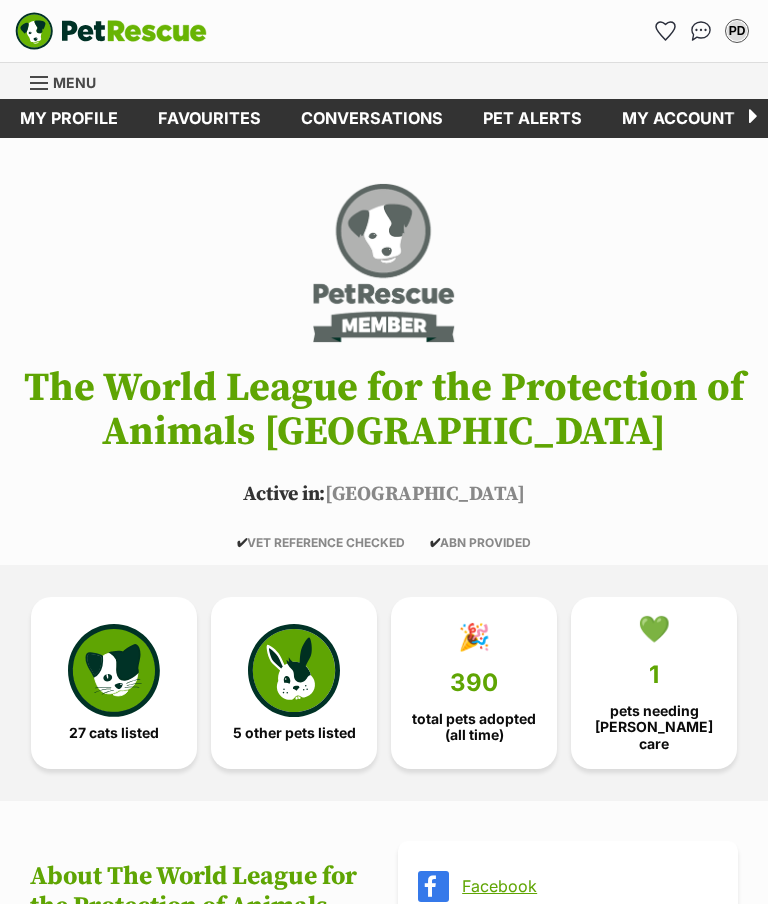 scroll, scrollTop: 0, scrollLeft: 0, axis: both 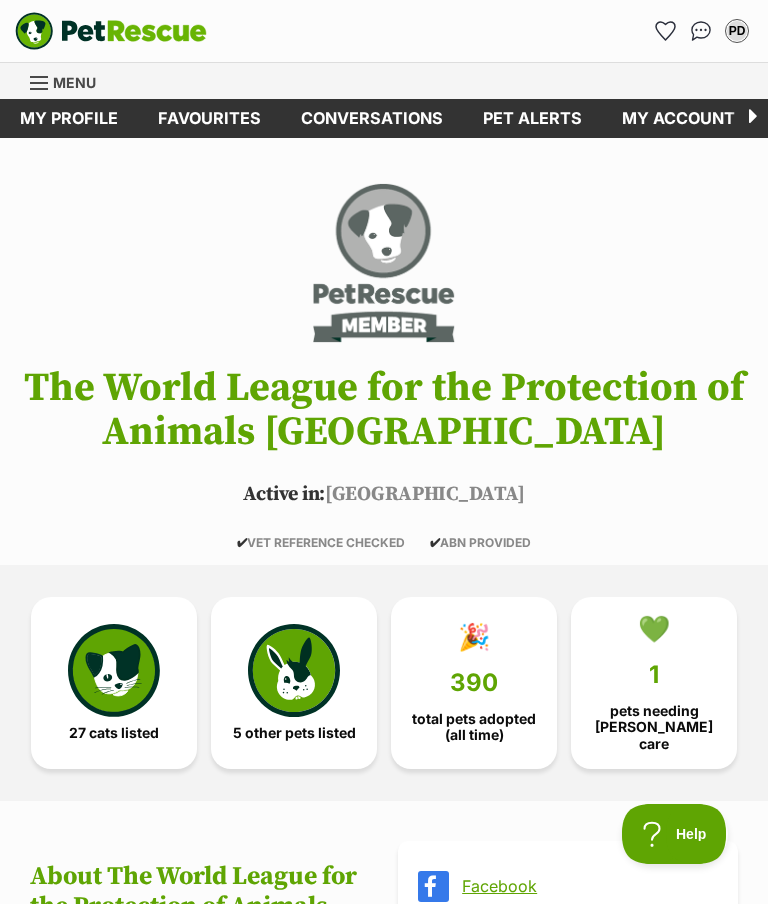 click on "Favourites" at bounding box center [209, 118] 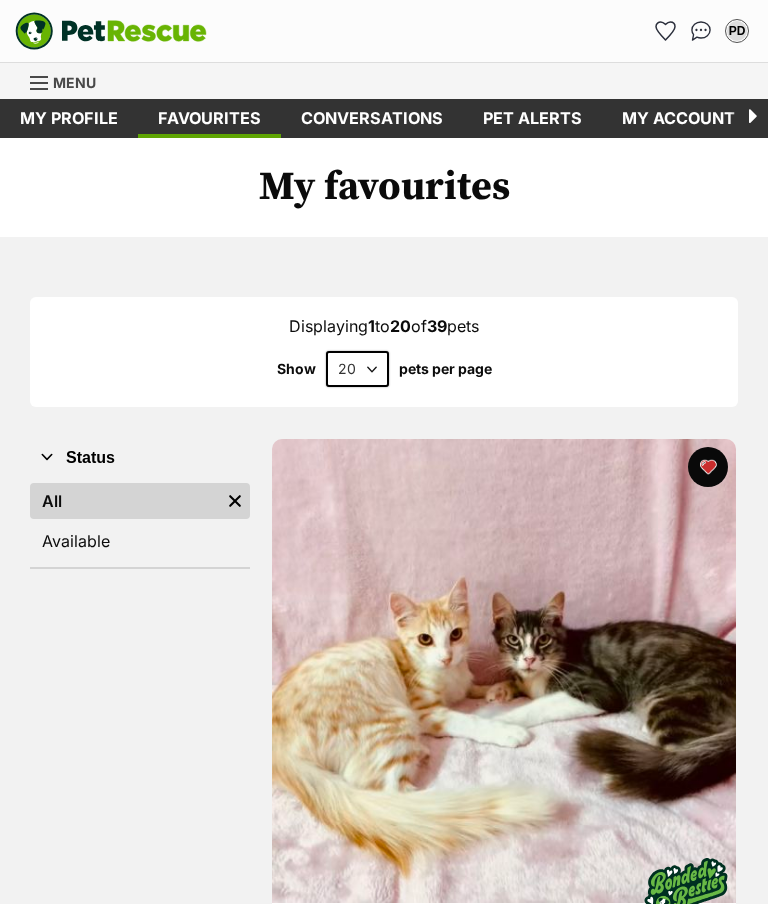 scroll, scrollTop: 0, scrollLeft: 0, axis: both 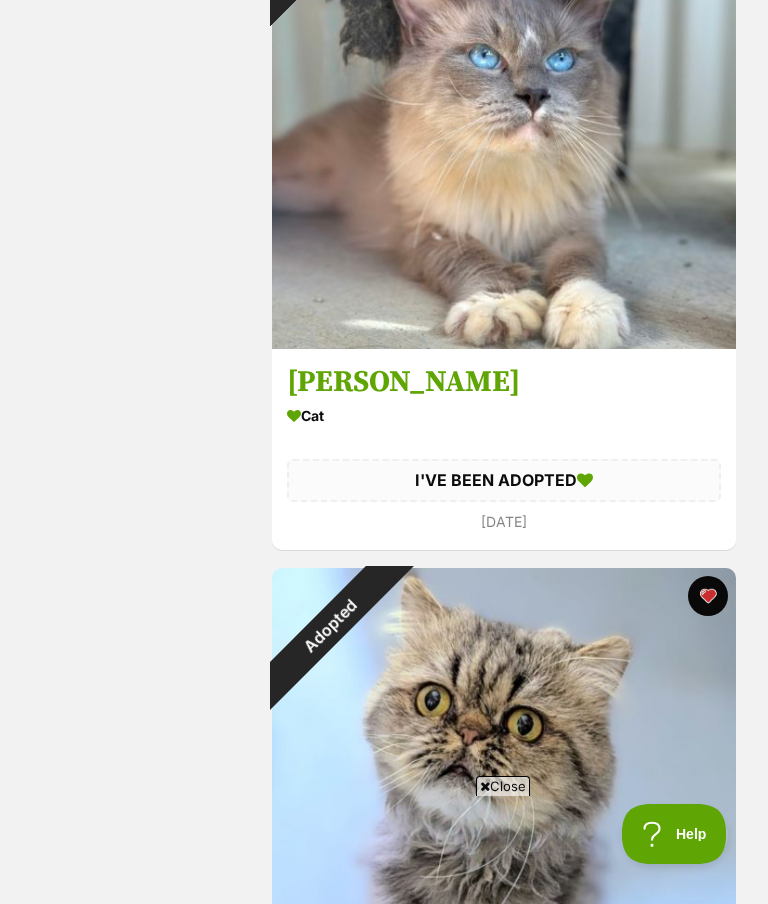 click on "Adopted" at bounding box center (330, -57) 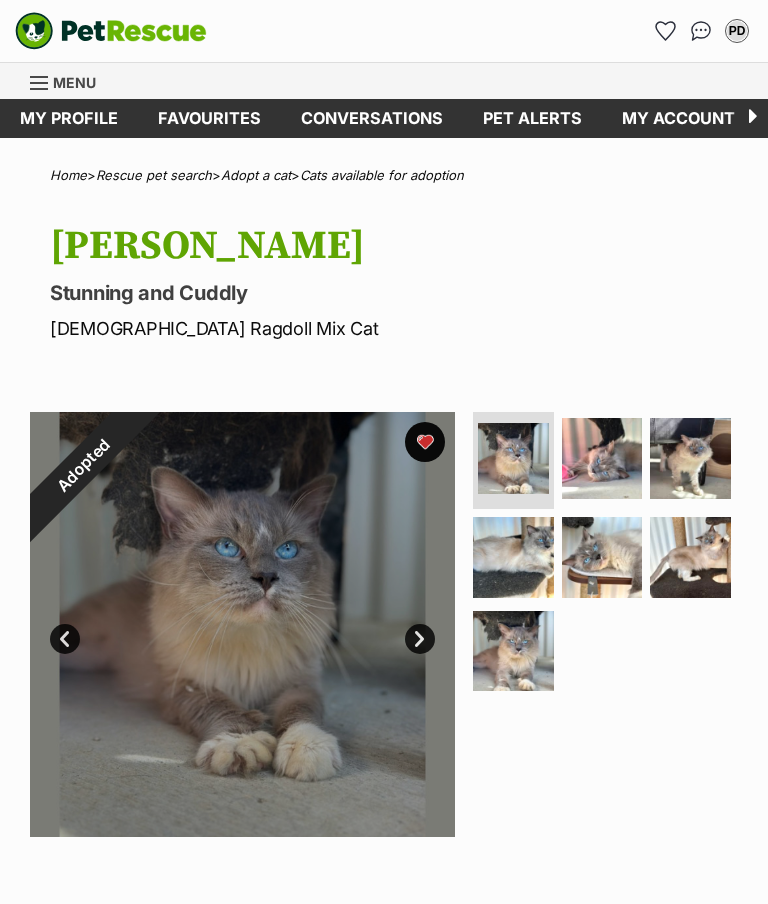 scroll, scrollTop: 0, scrollLeft: 0, axis: both 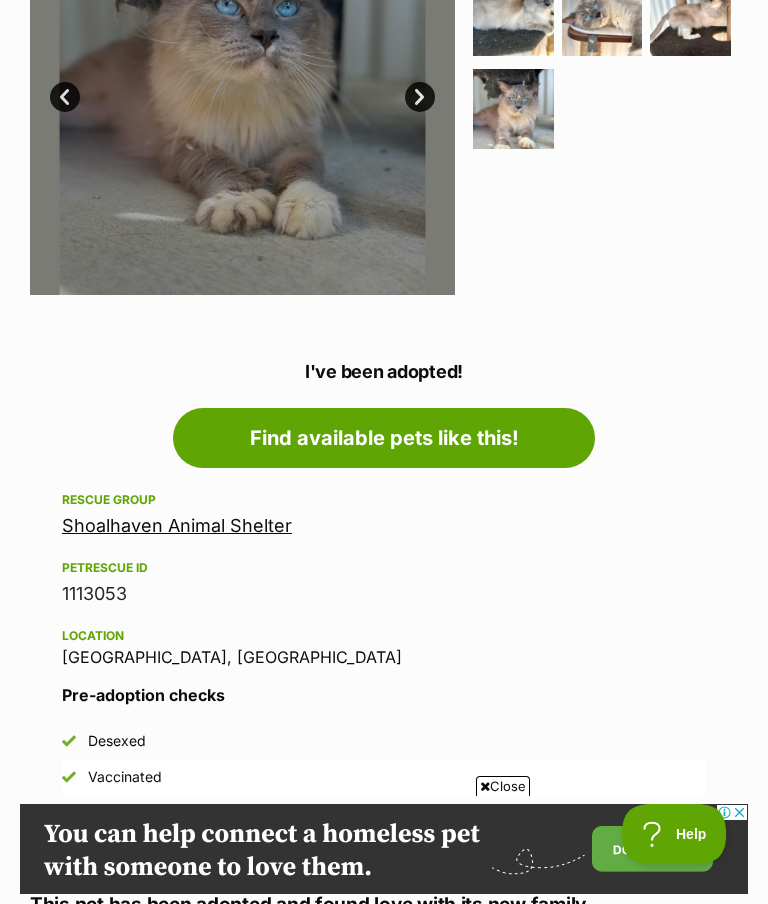click on "Shoalhaven Animal Shelter" at bounding box center [177, 525] 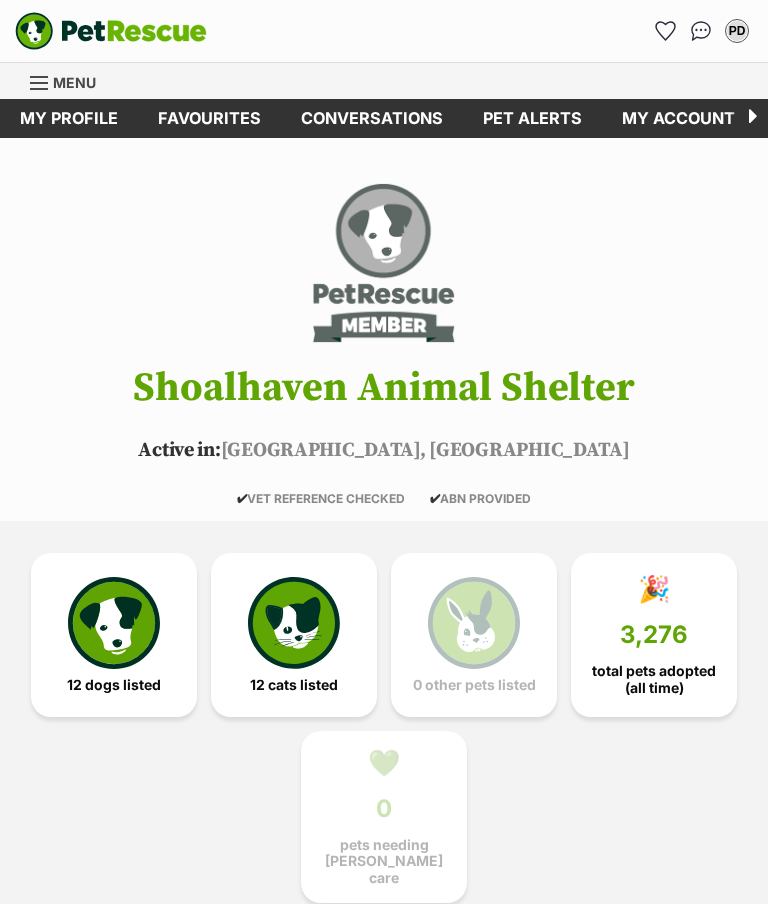 scroll, scrollTop: 0, scrollLeft: 0, axis: both 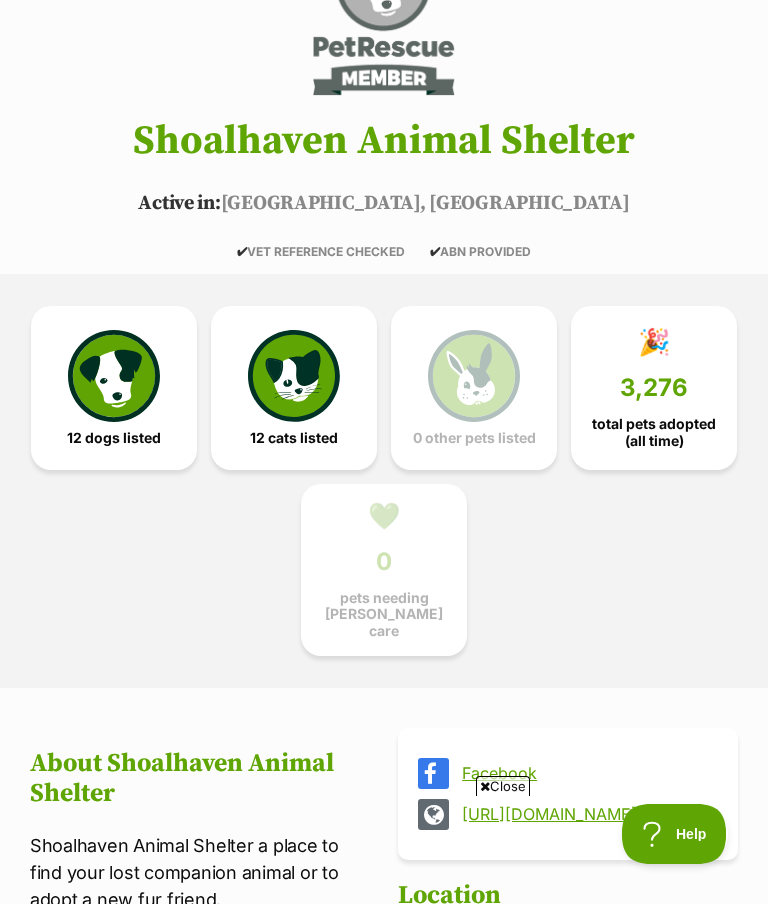 click on "3,276" at bounding box center [654, 388] 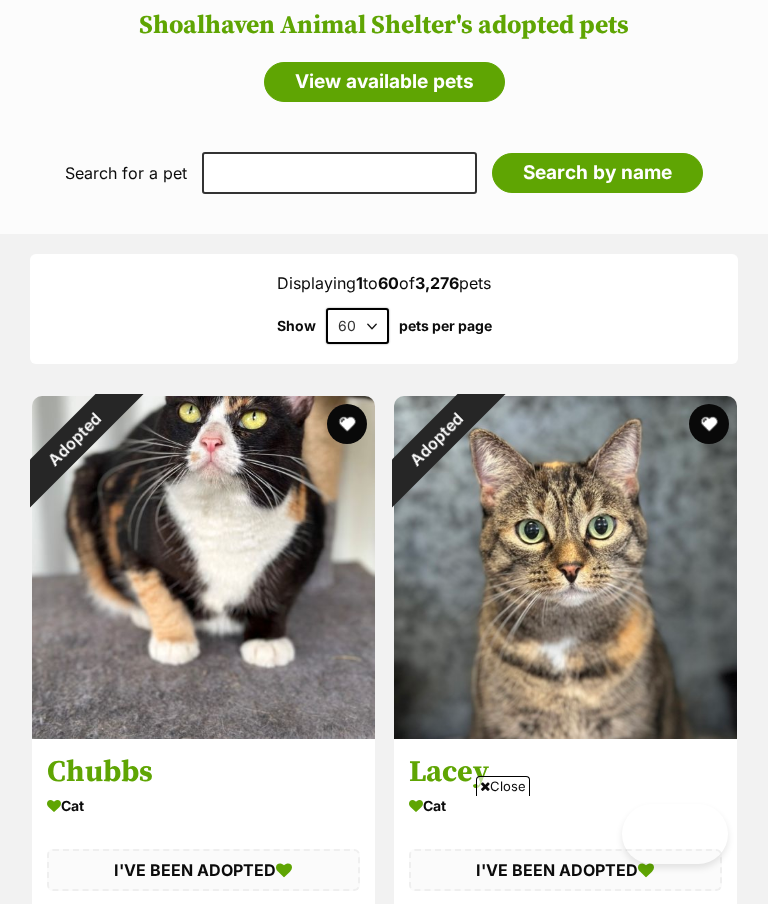 scroll, scrollTop: 2131, scrollLeft: 0, axis: vertical 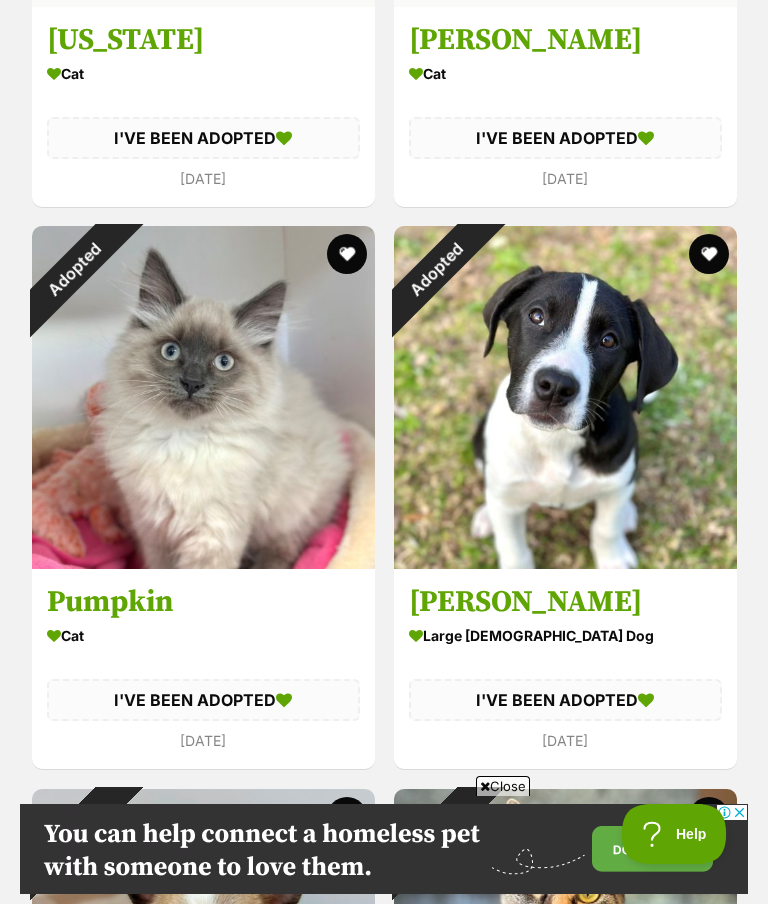 click on "Adopted" at bounding box center [75, 269] 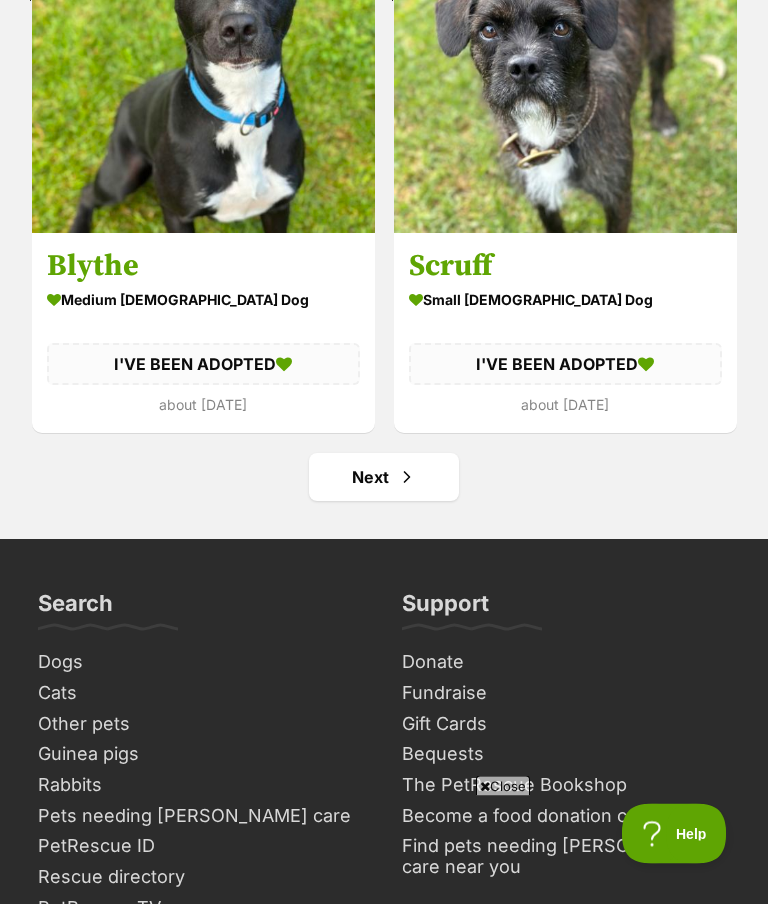 scroll, scrollTop: 18951, scrollLeft: 0, axis: vertical 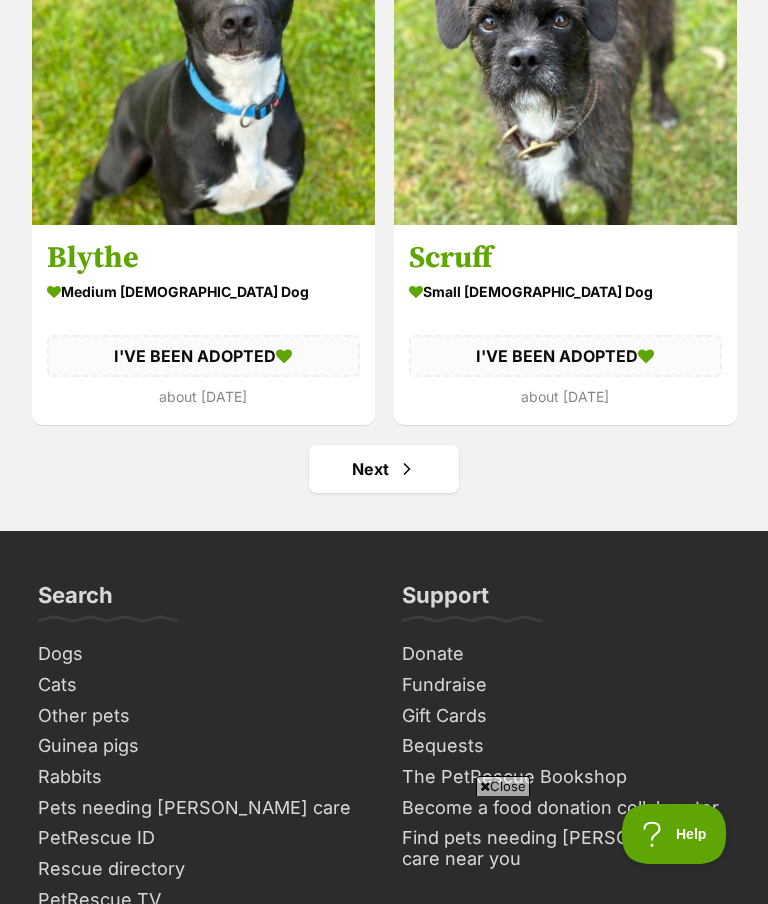 click on "Next" at bounding box center (384, 469) 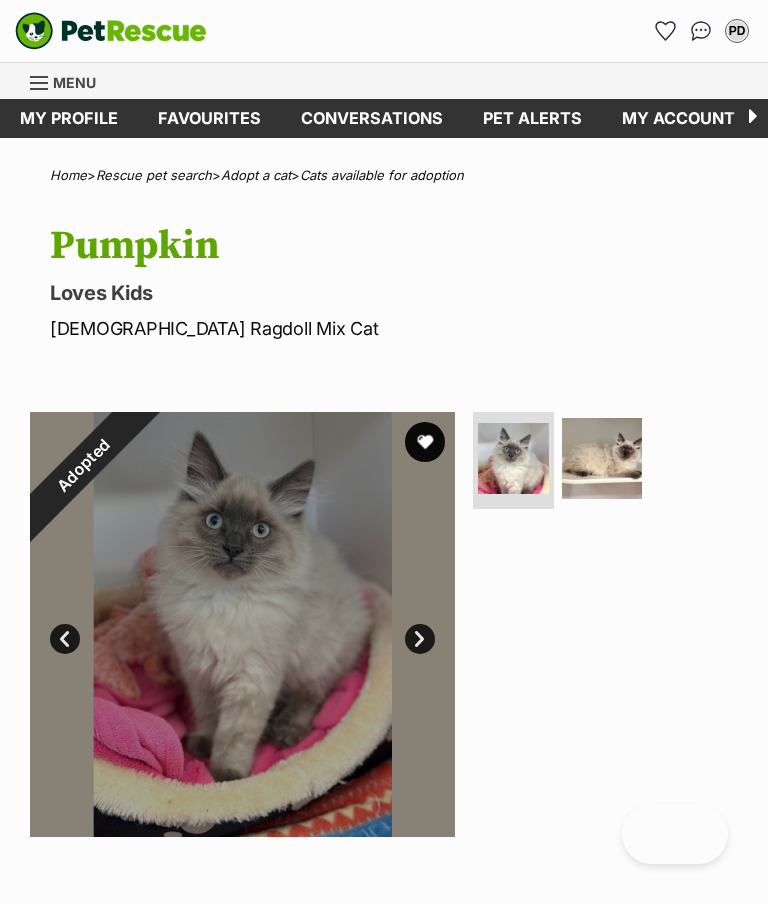 scroll, scrollTop: 38, scrollLeft: 0, axis: vertical 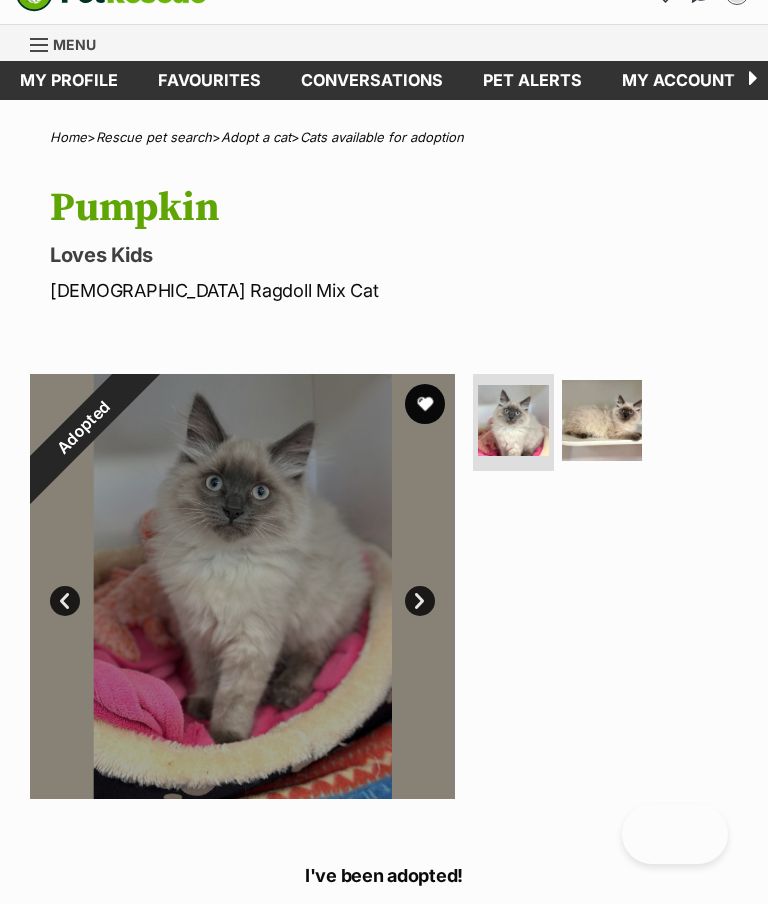 click at bounding box center (602, 420) 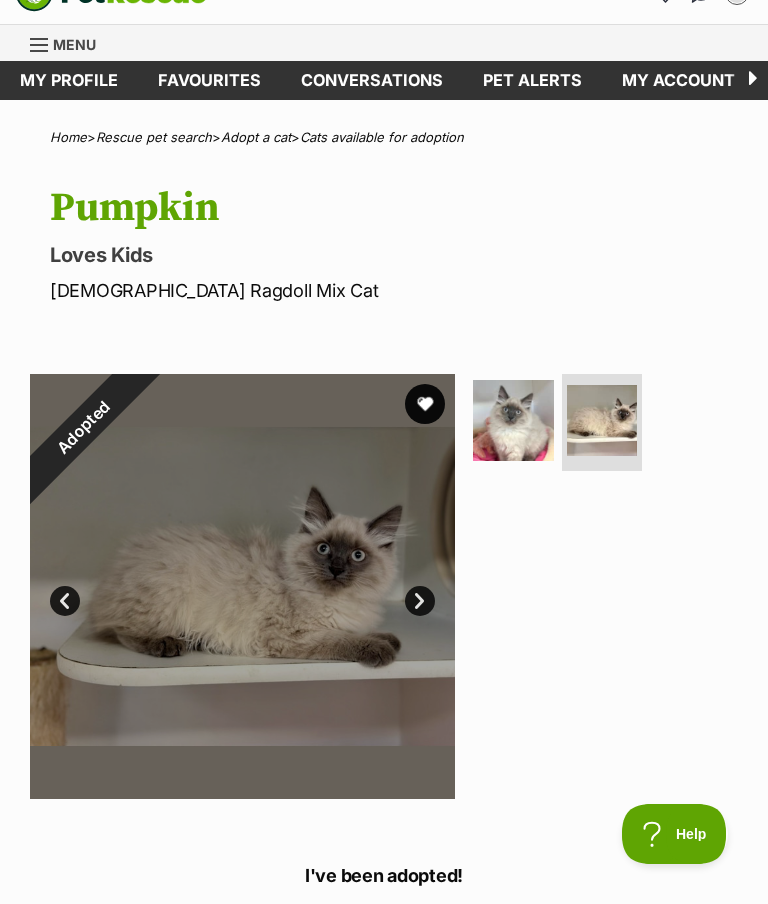 scroll, scrollTop: 38, scrollLeft: 0, axis: vertical 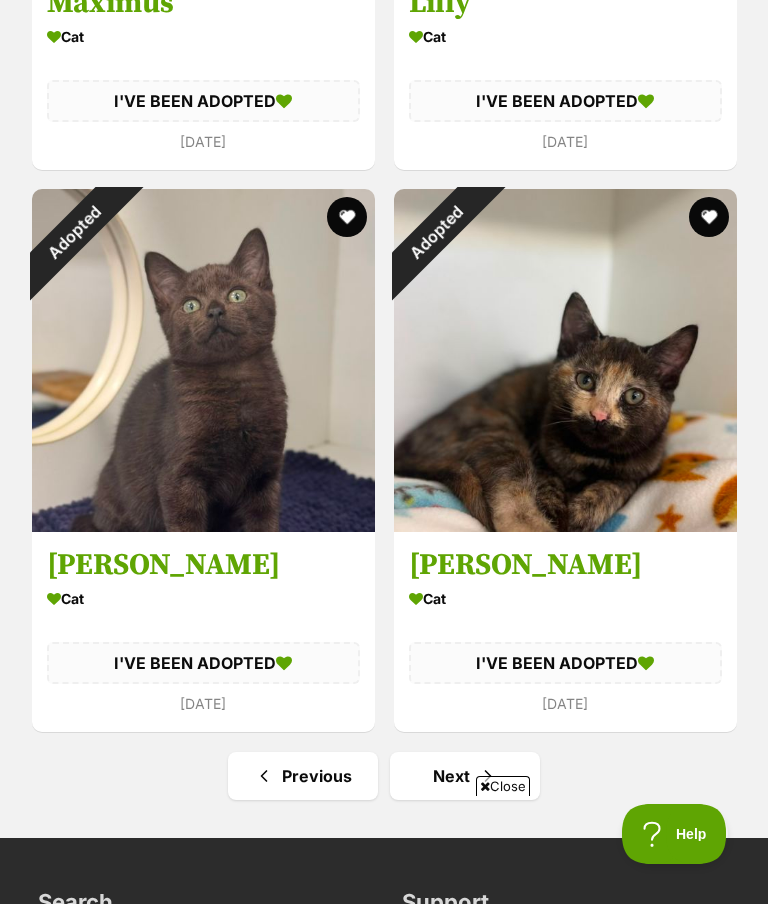 click on "Next" at bounding box center [465, 776] 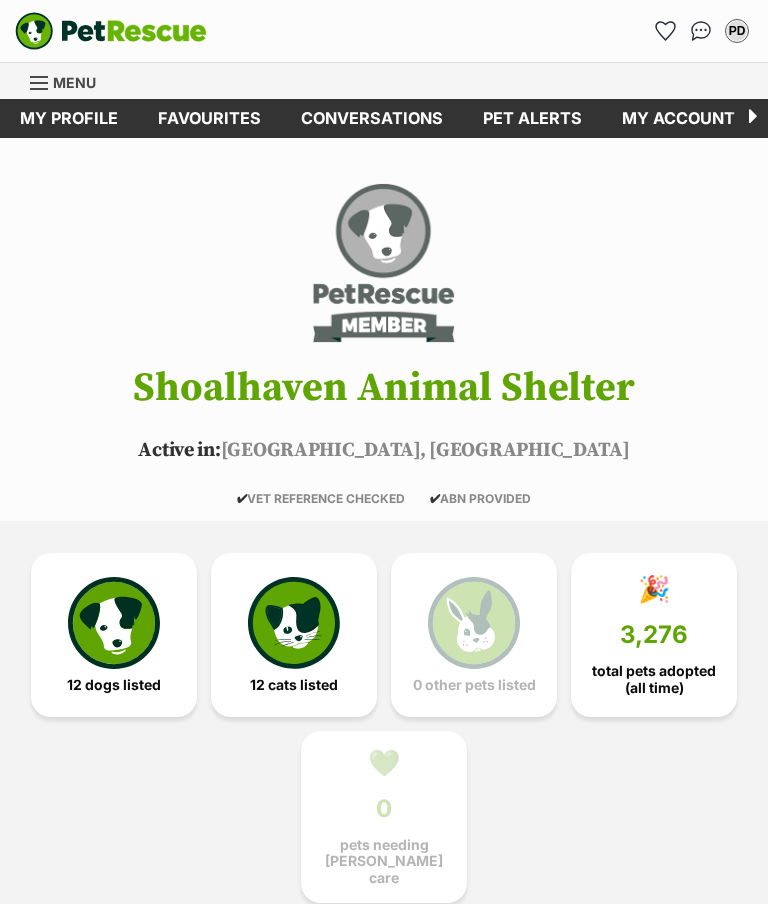 scroll, scrollTop: 0, scrollLeft: 0, axis: both 